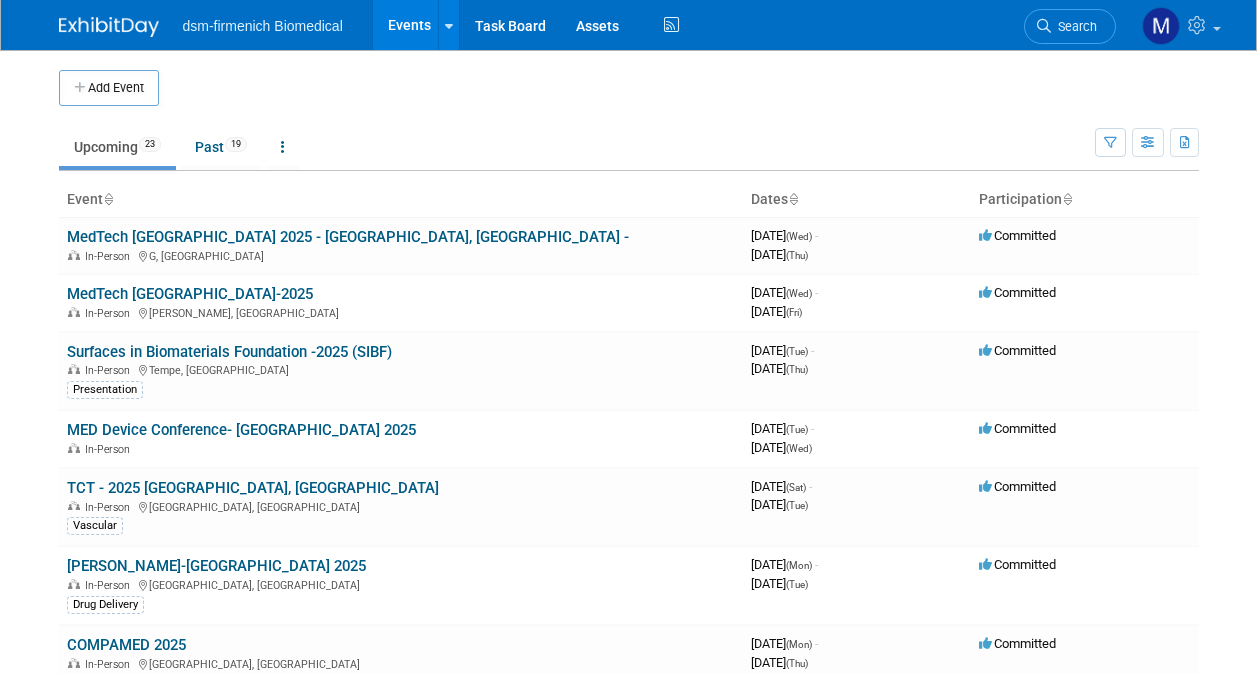 scroll, scrollTop: 0, scrollLeft: 0, axis: both 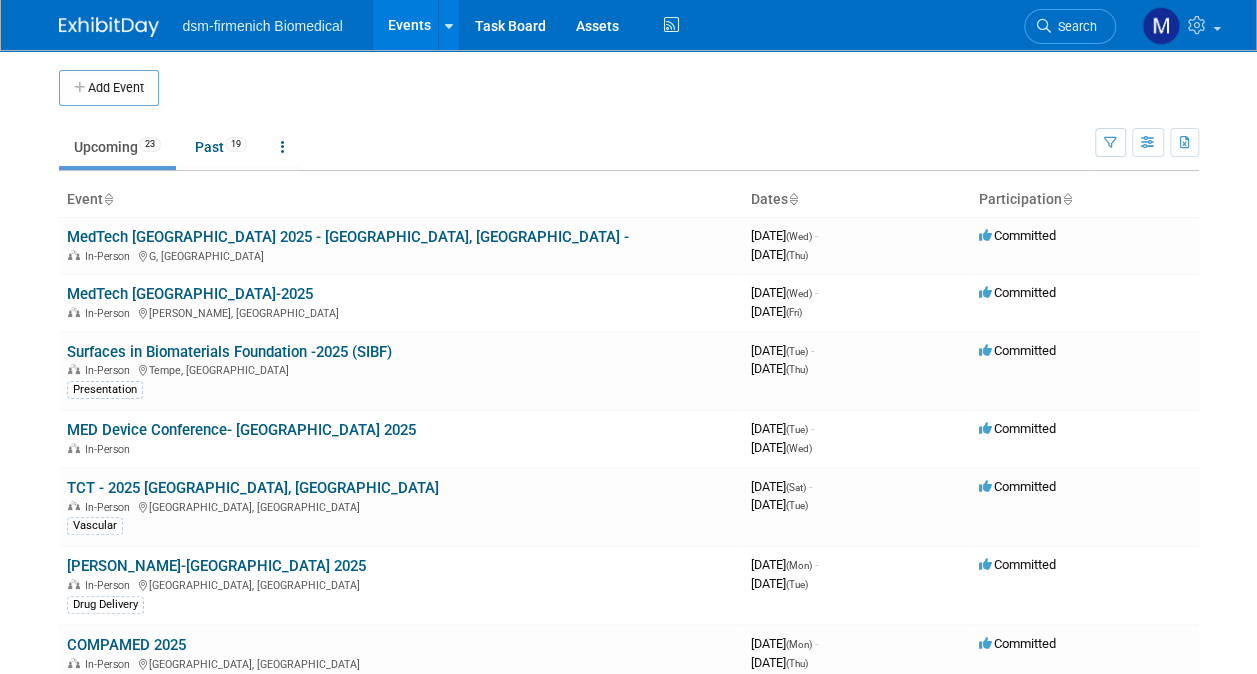 click on "Upcoming
23" at bounding box center (117, 147) 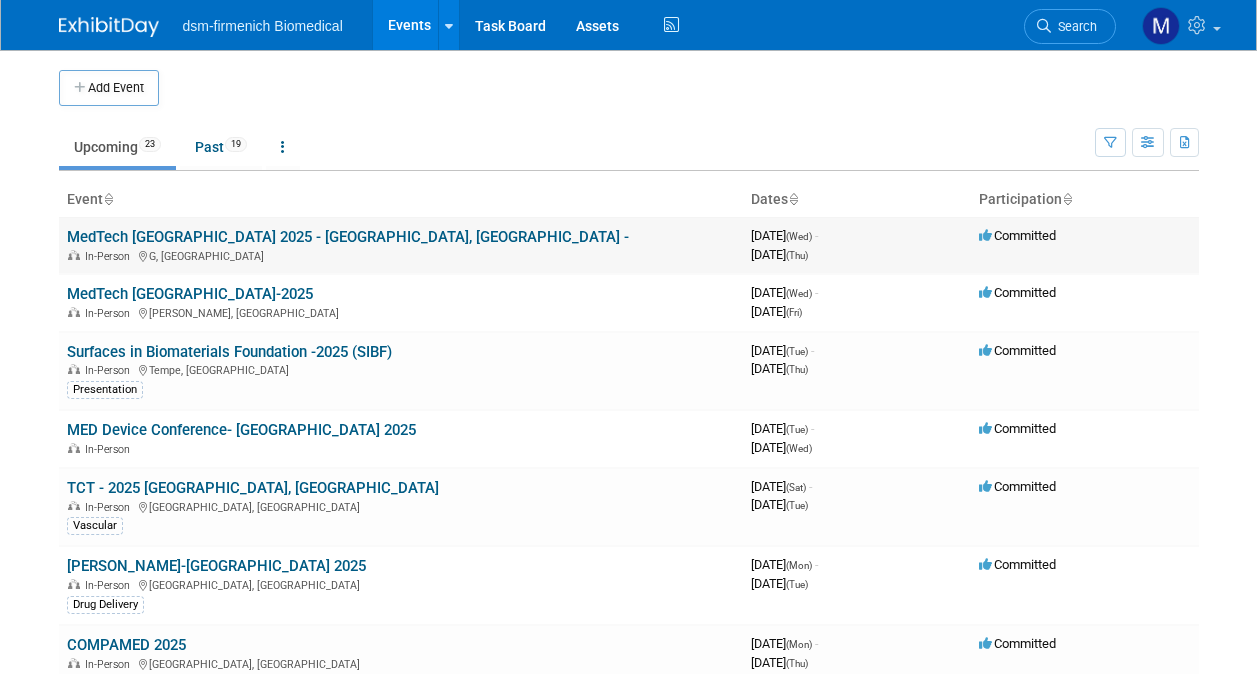 scroll, scrollTop: 0, scrollLeft: 0, axis: both 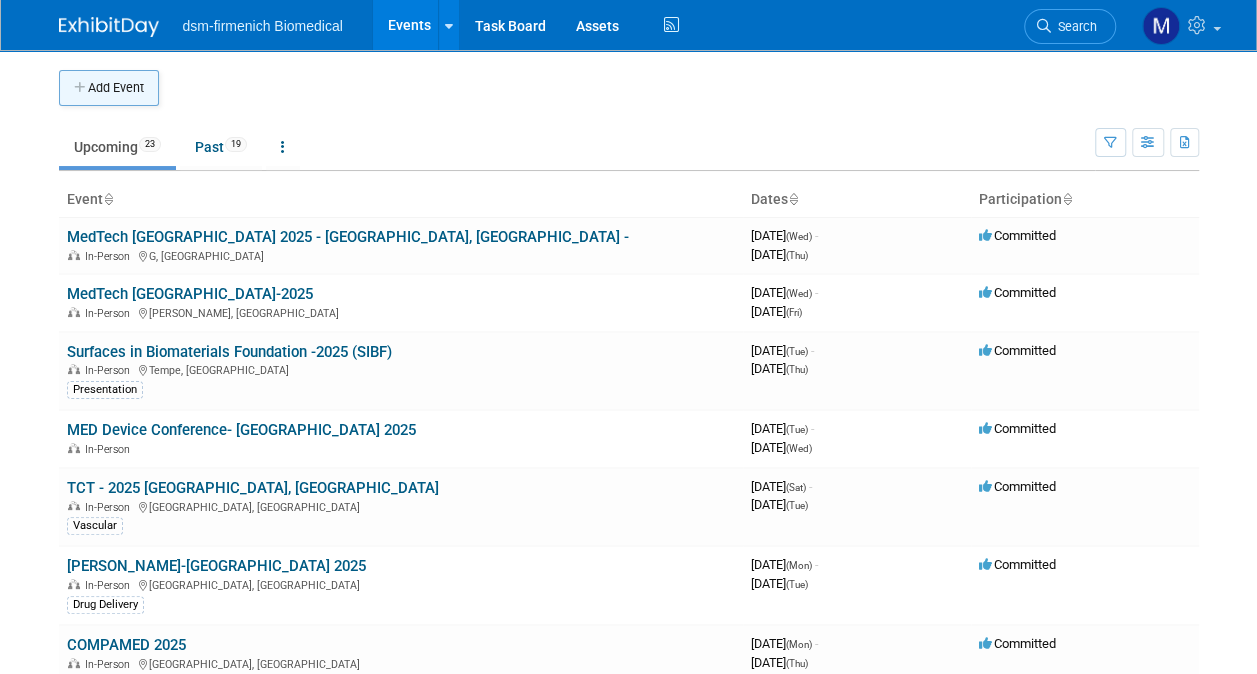 click on "Add Event" at bounding box center [109, 88] 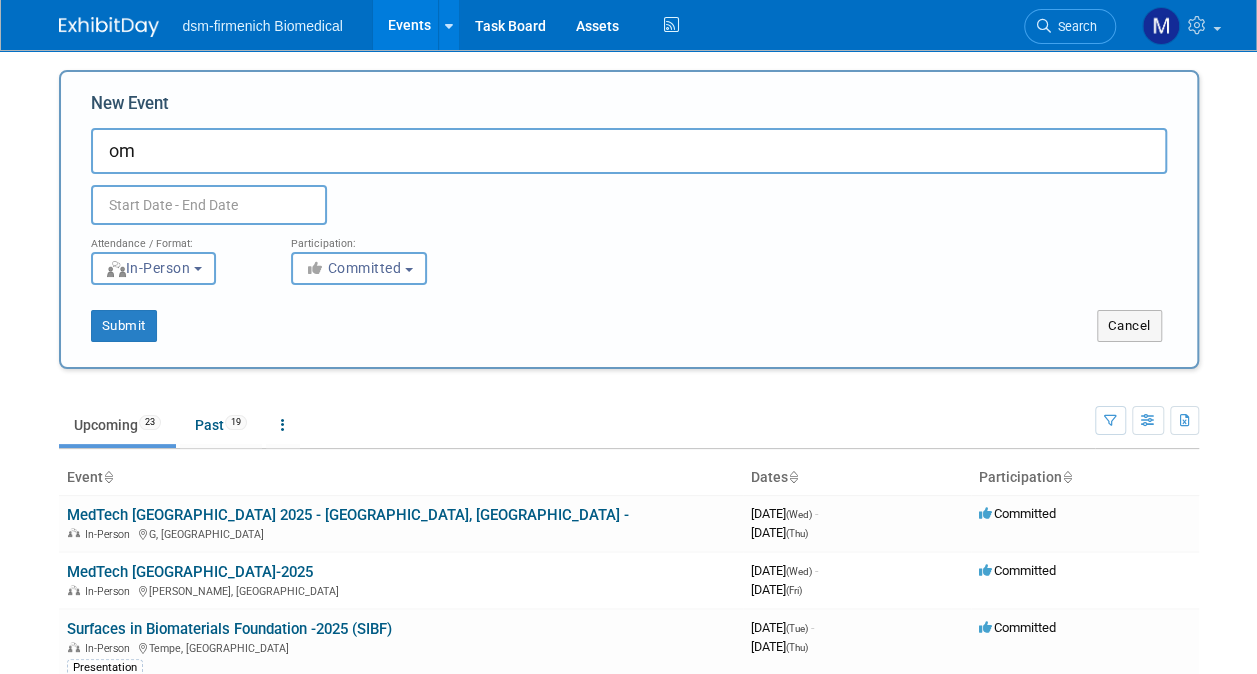 type on "o" 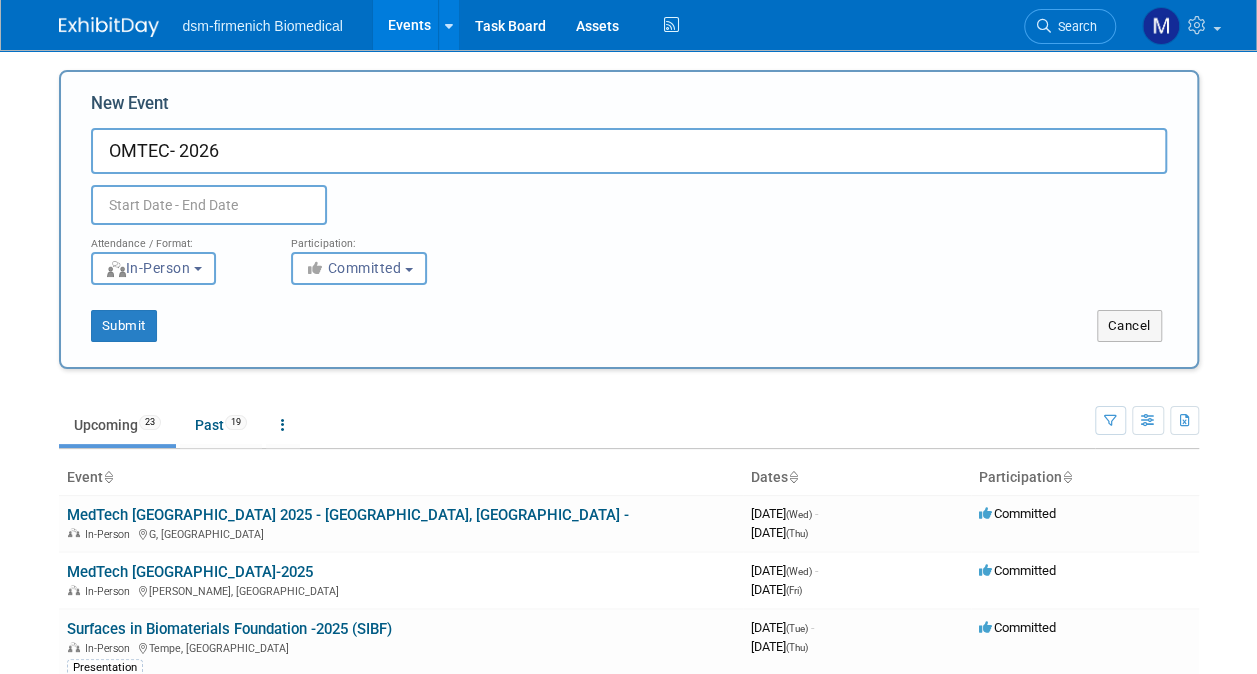 type on "OMTEC- 2026" 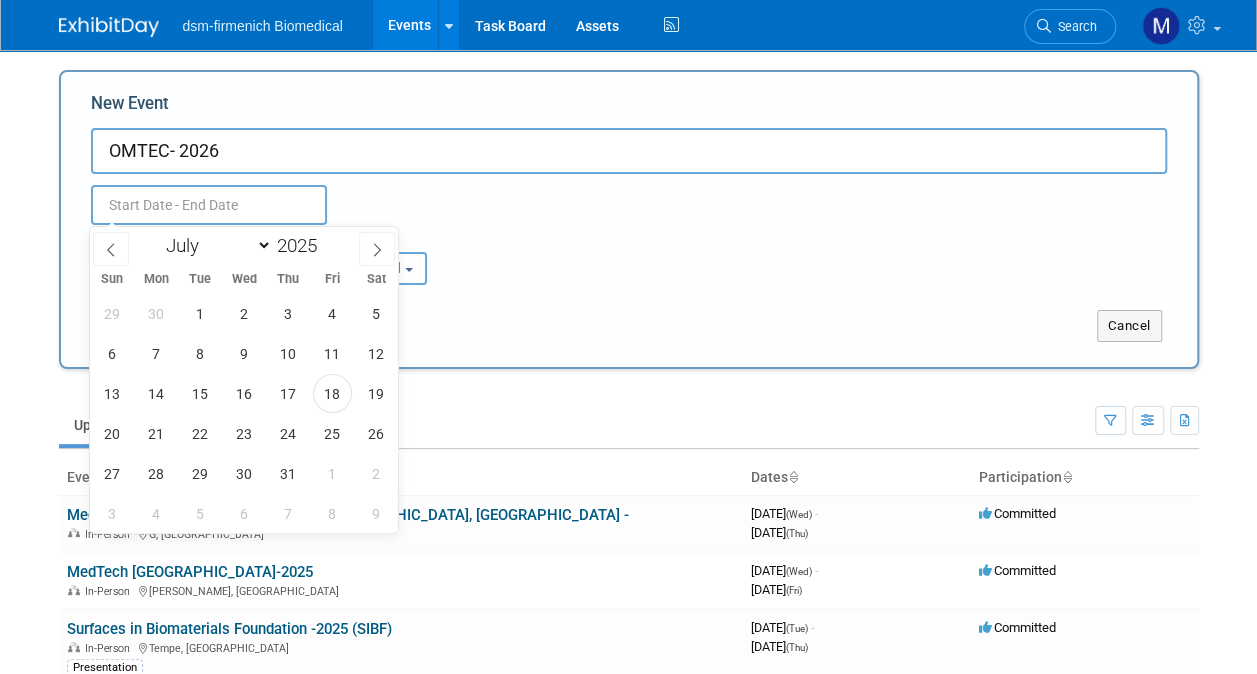 click at bounding box center (209, 205) 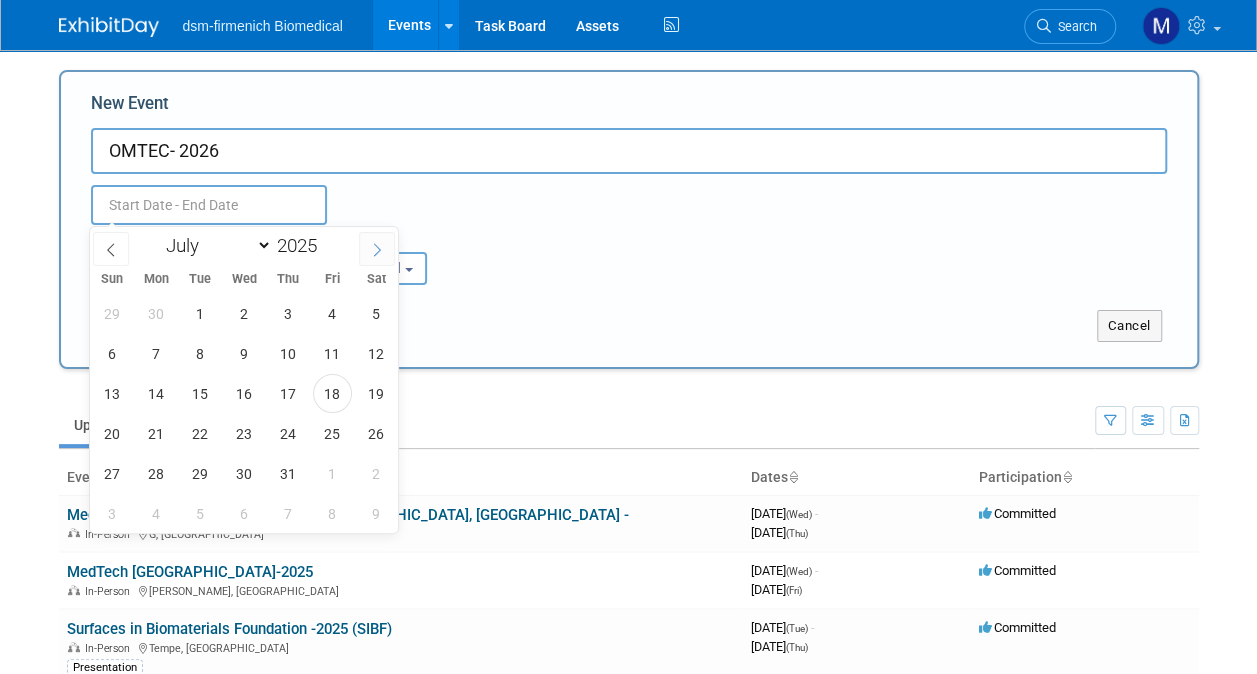 click 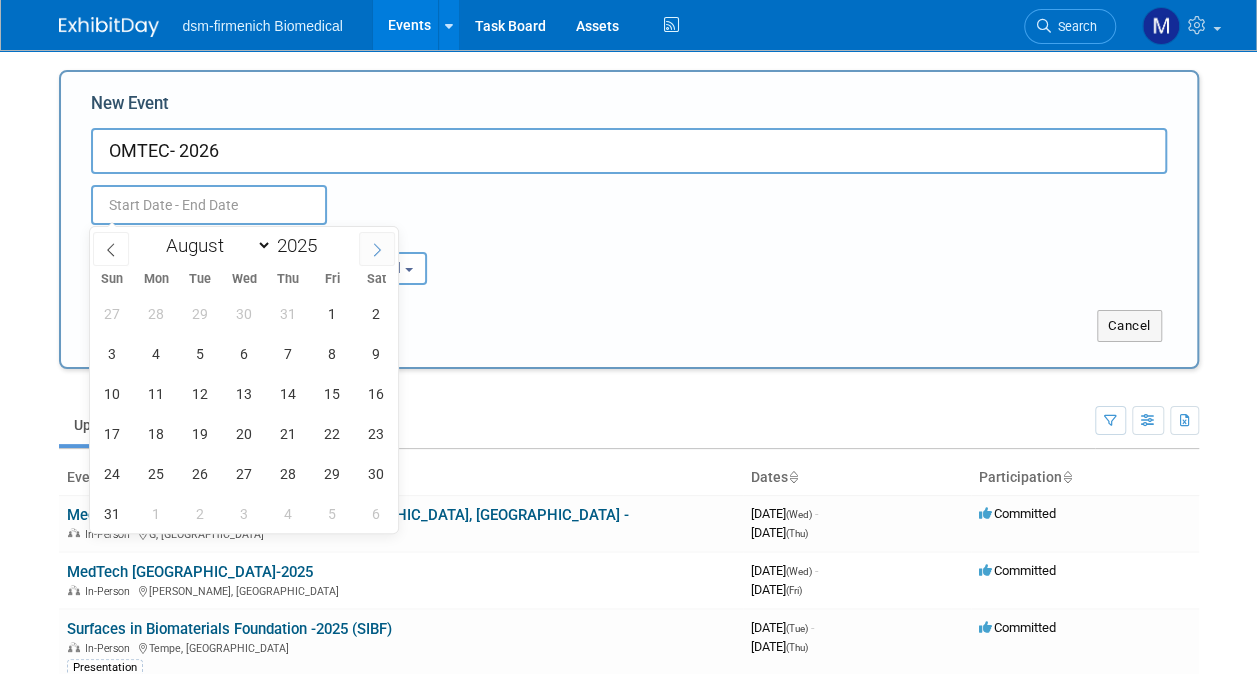 click 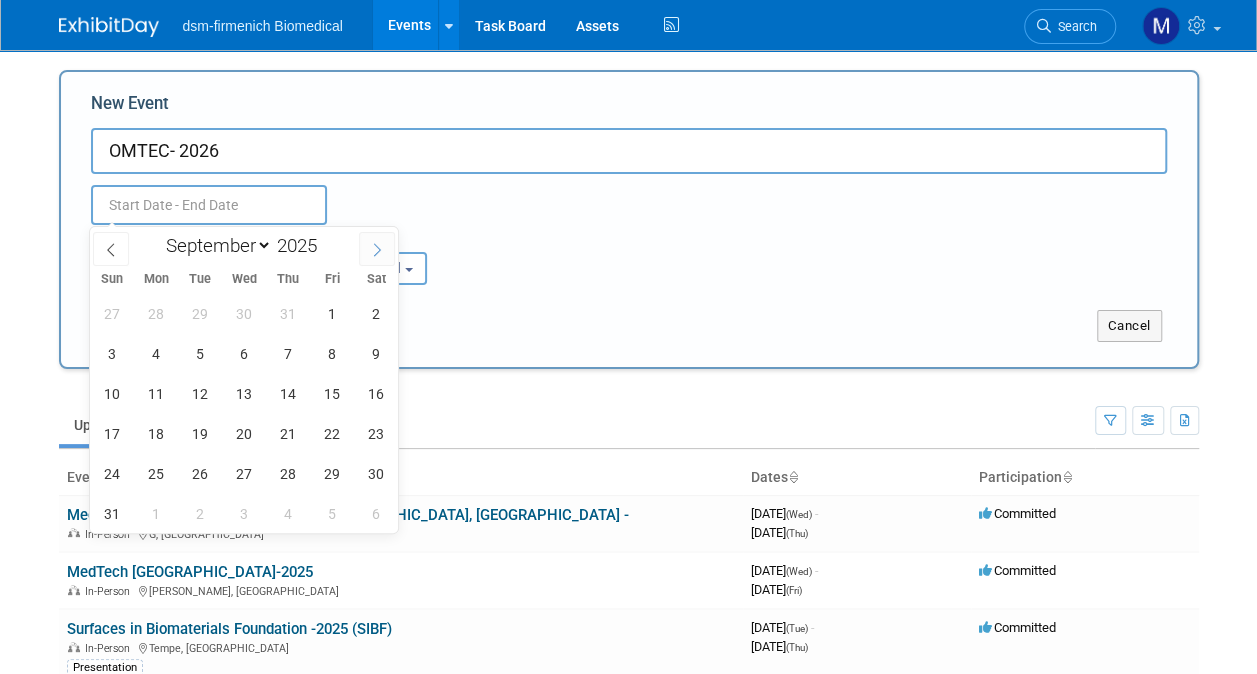 click 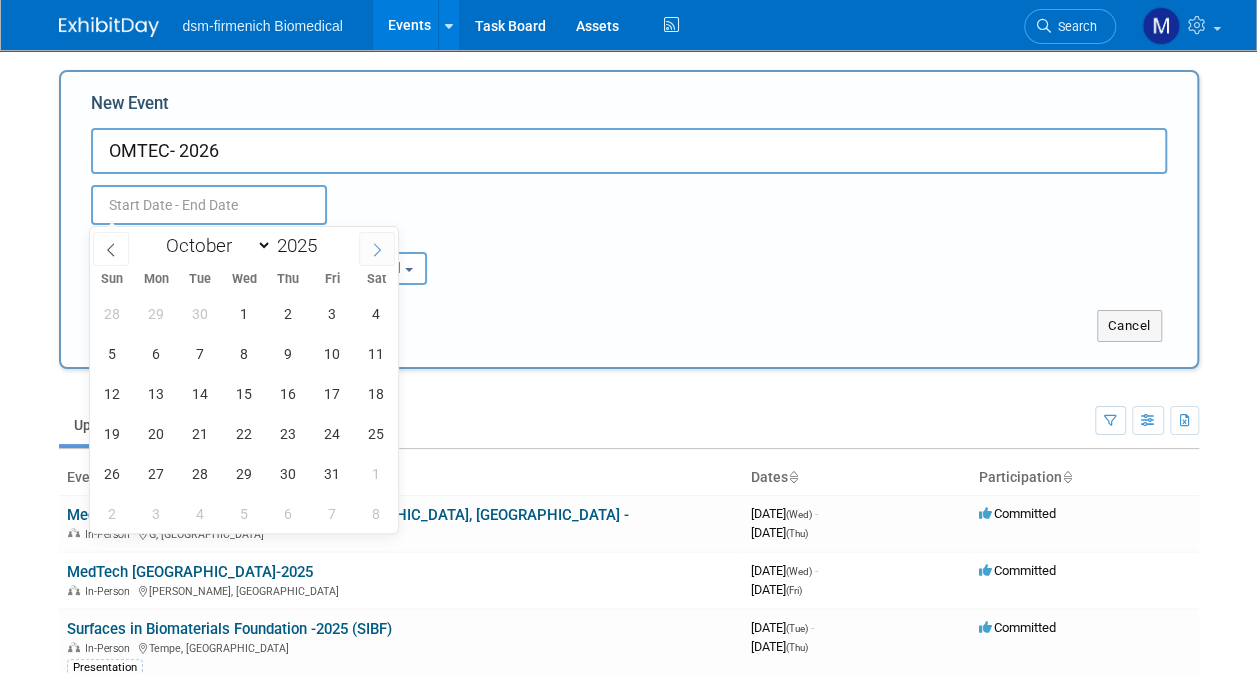 click 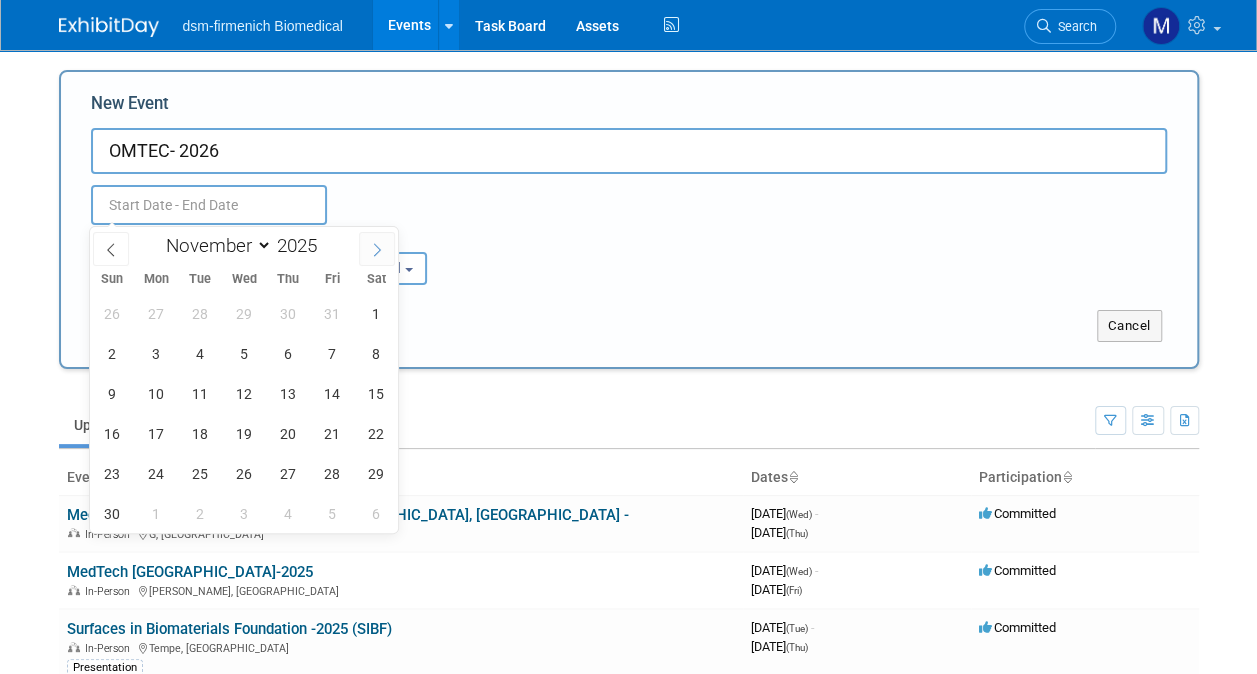 click 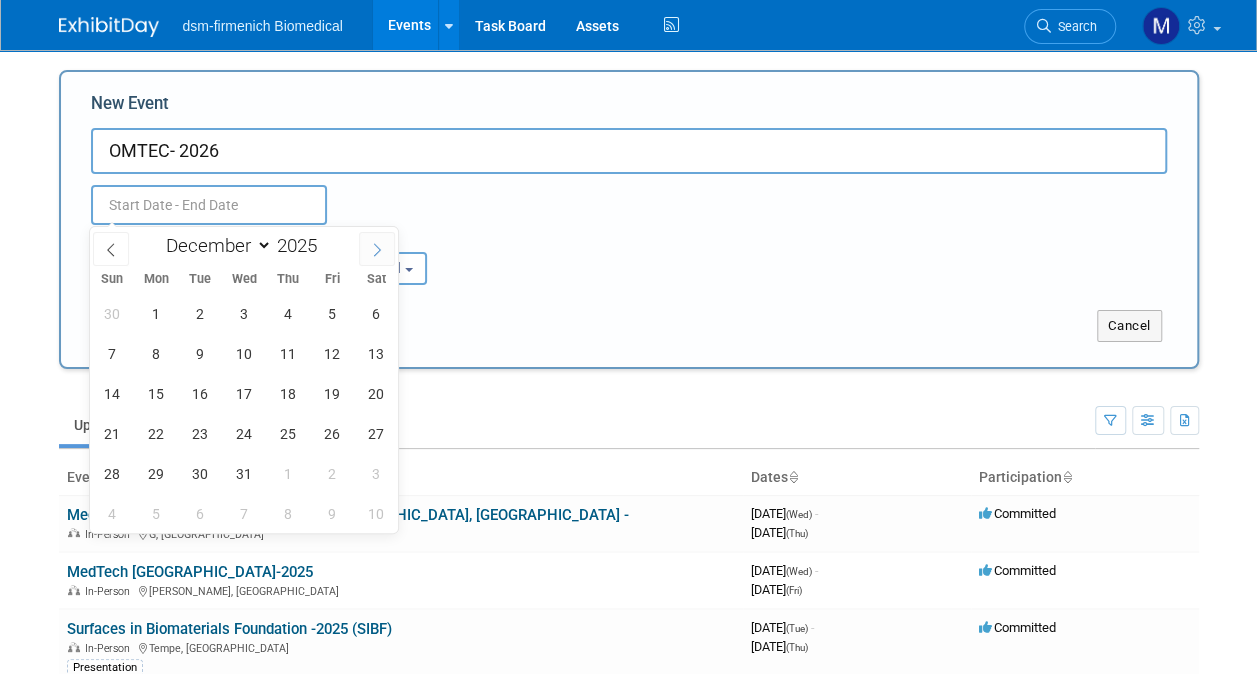 click 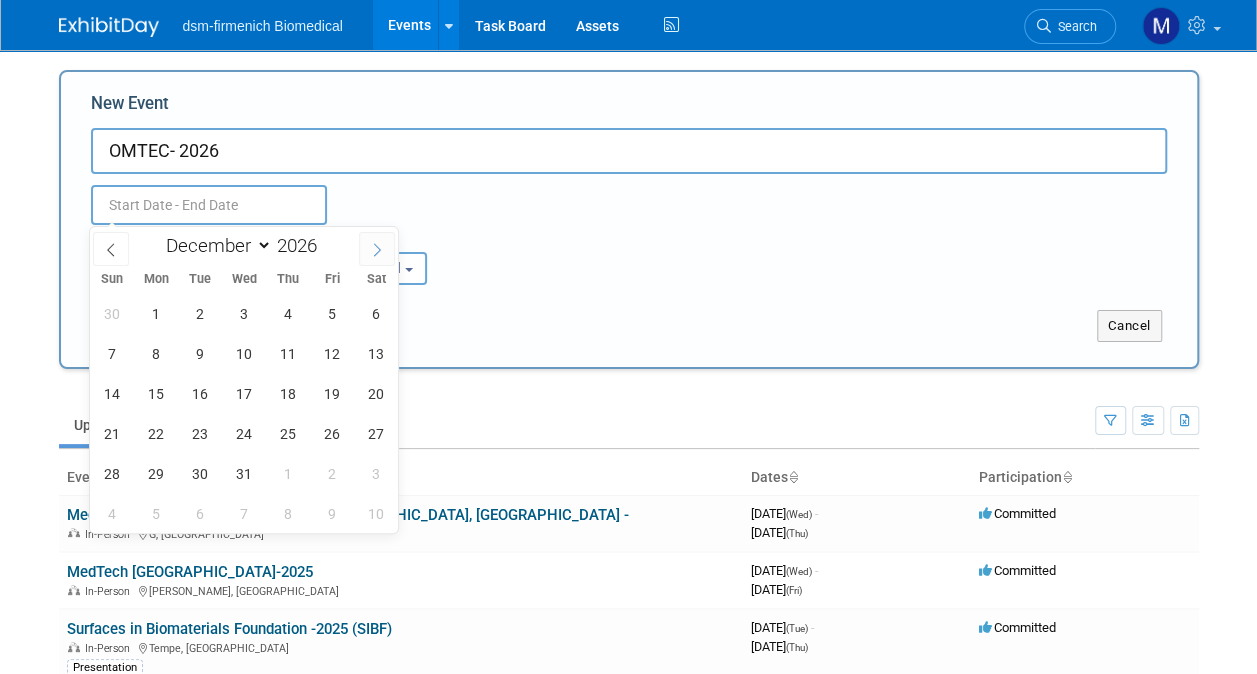 click 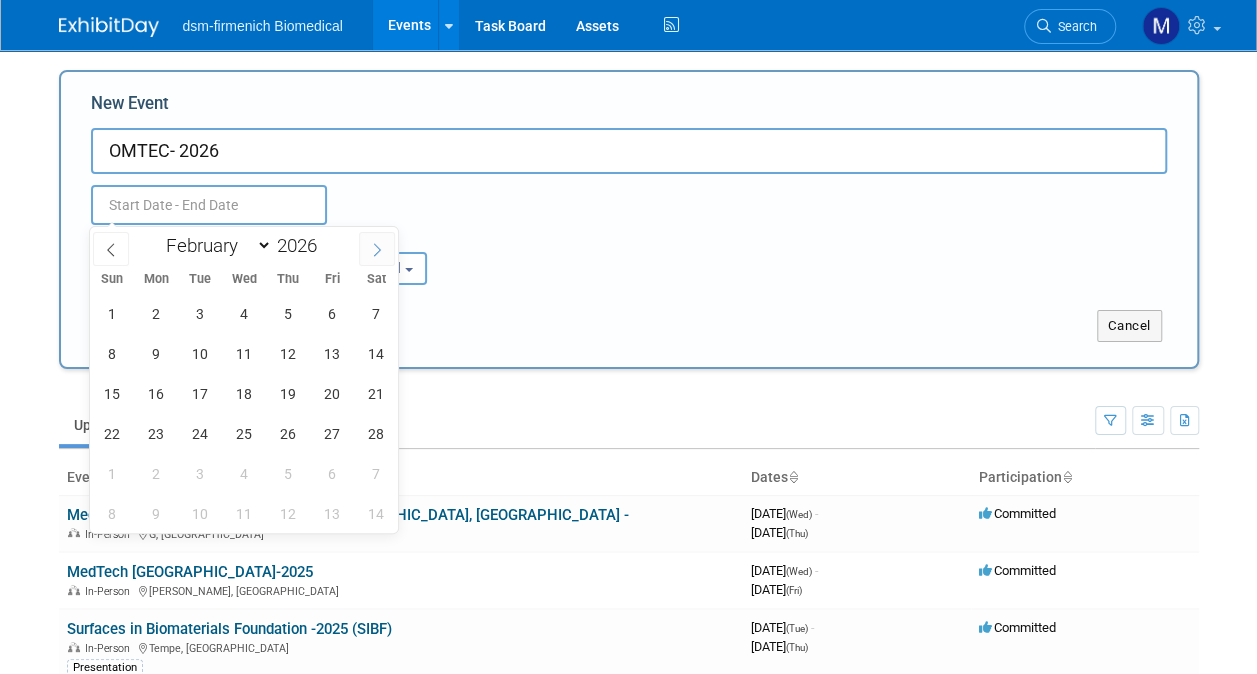 click 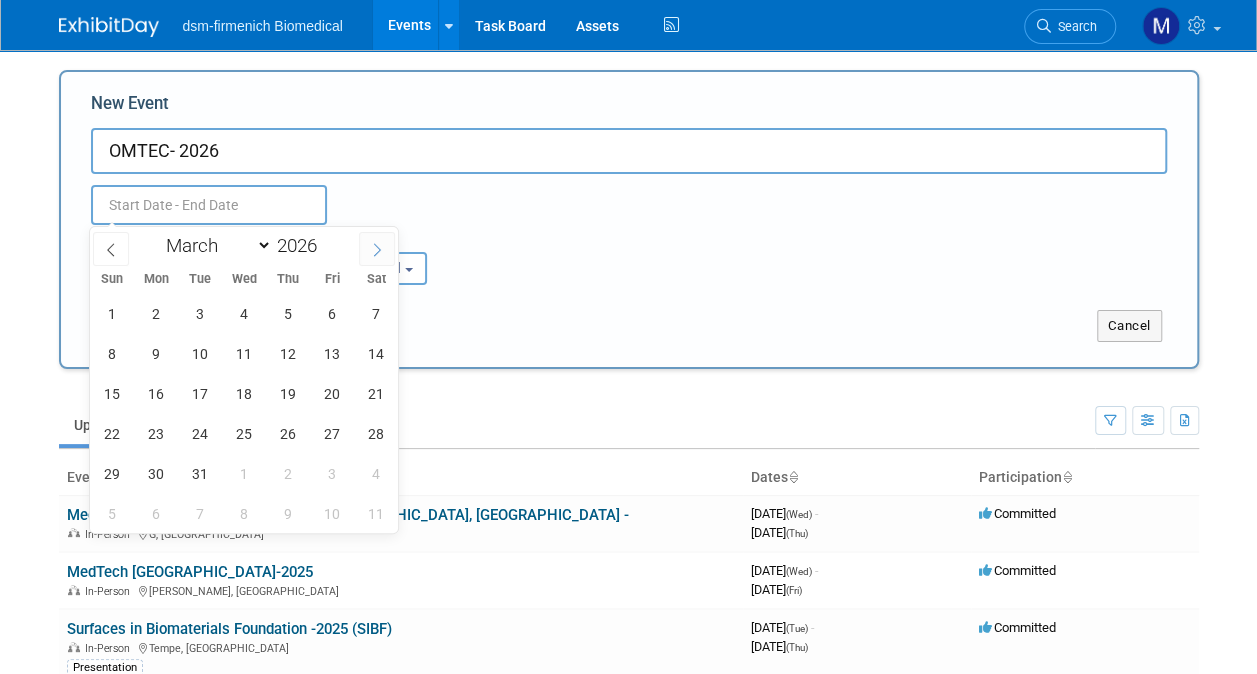 click 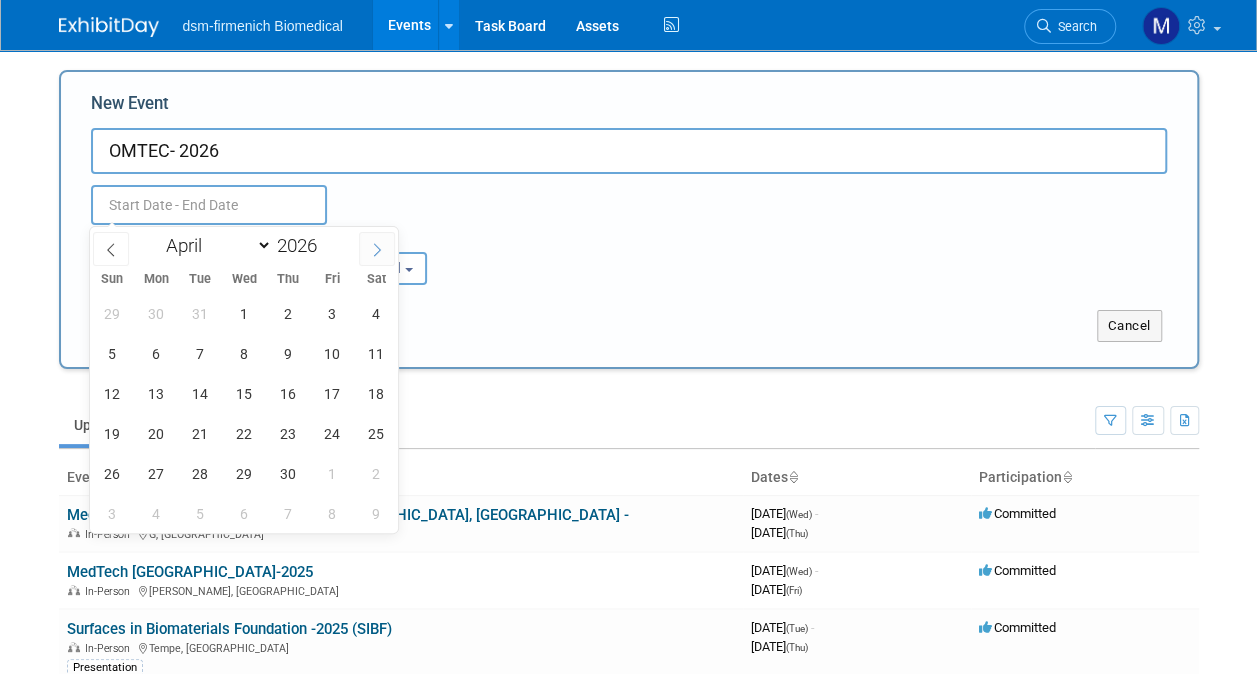 click 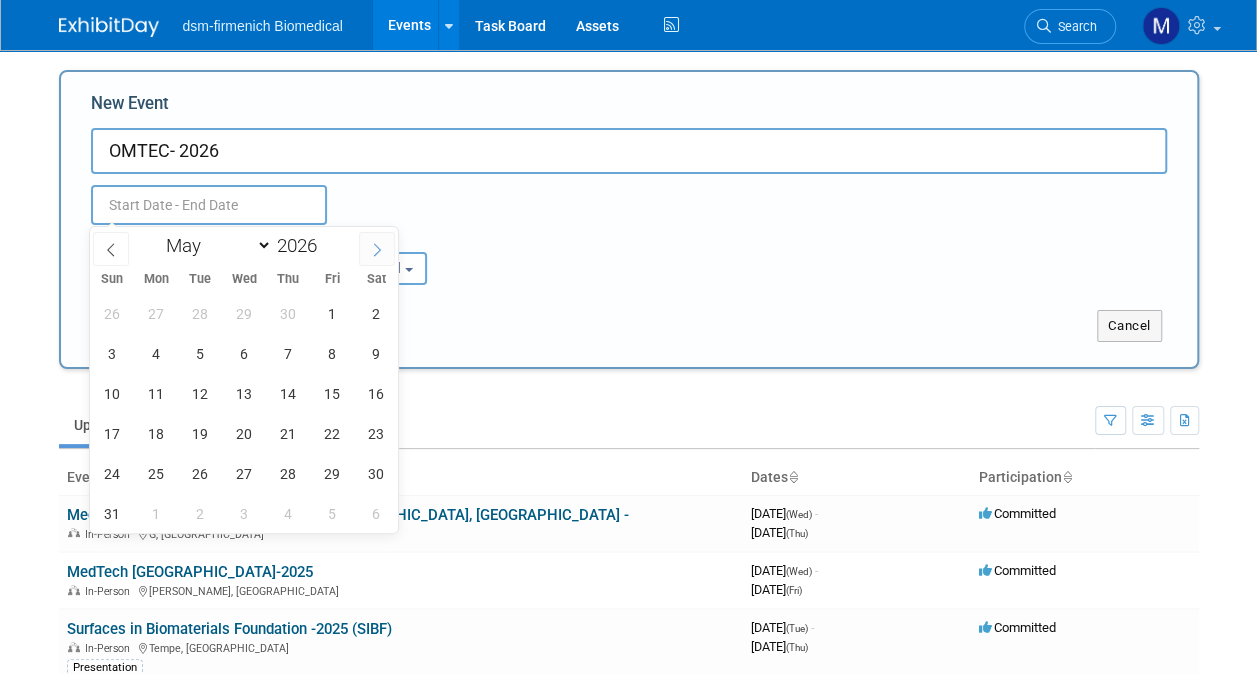 click 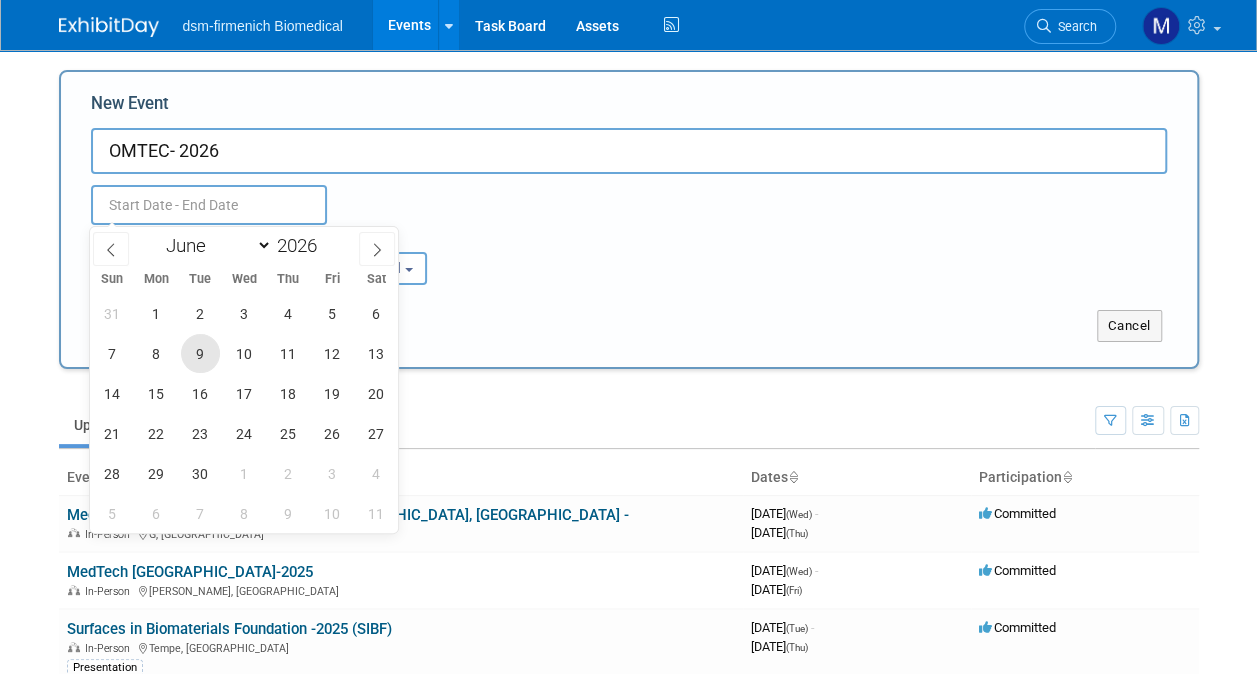 click on "9" at bounding box center (200, 353) 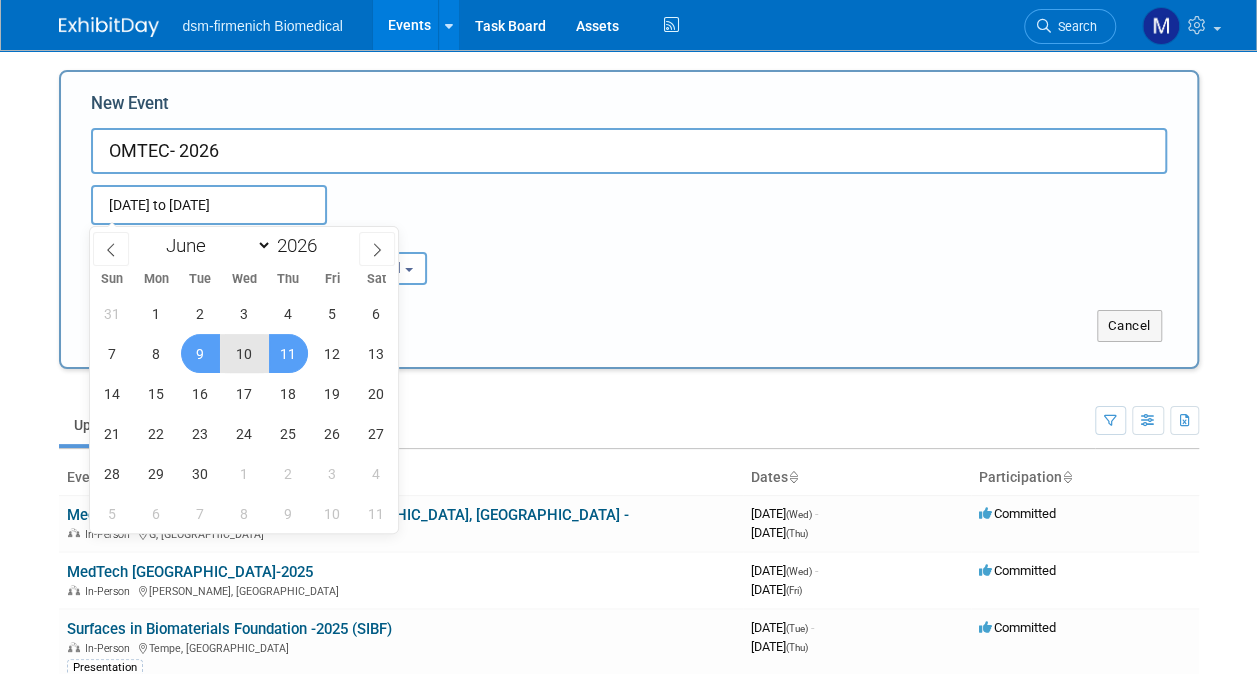 click on "11" at bounding box center (288, 353) 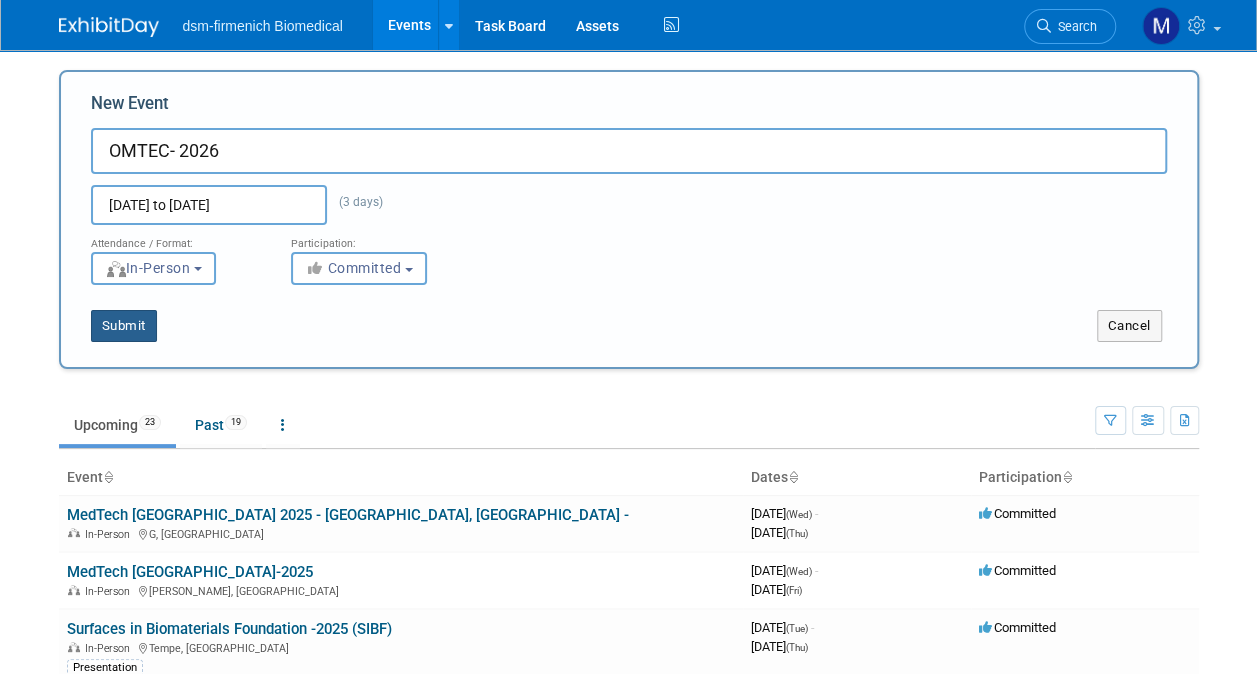 click on "Submit" at bounding box center [124, 326] 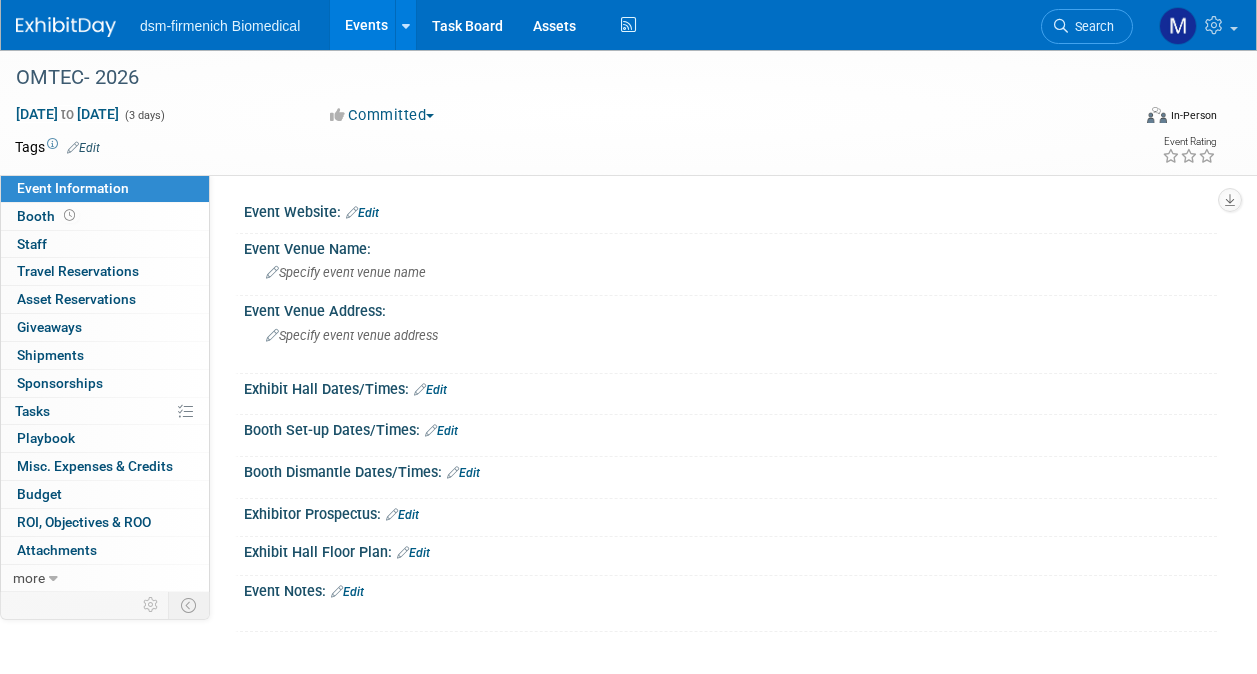 scroll, scrollTop: 0, scrollLeft: 0, axis: both 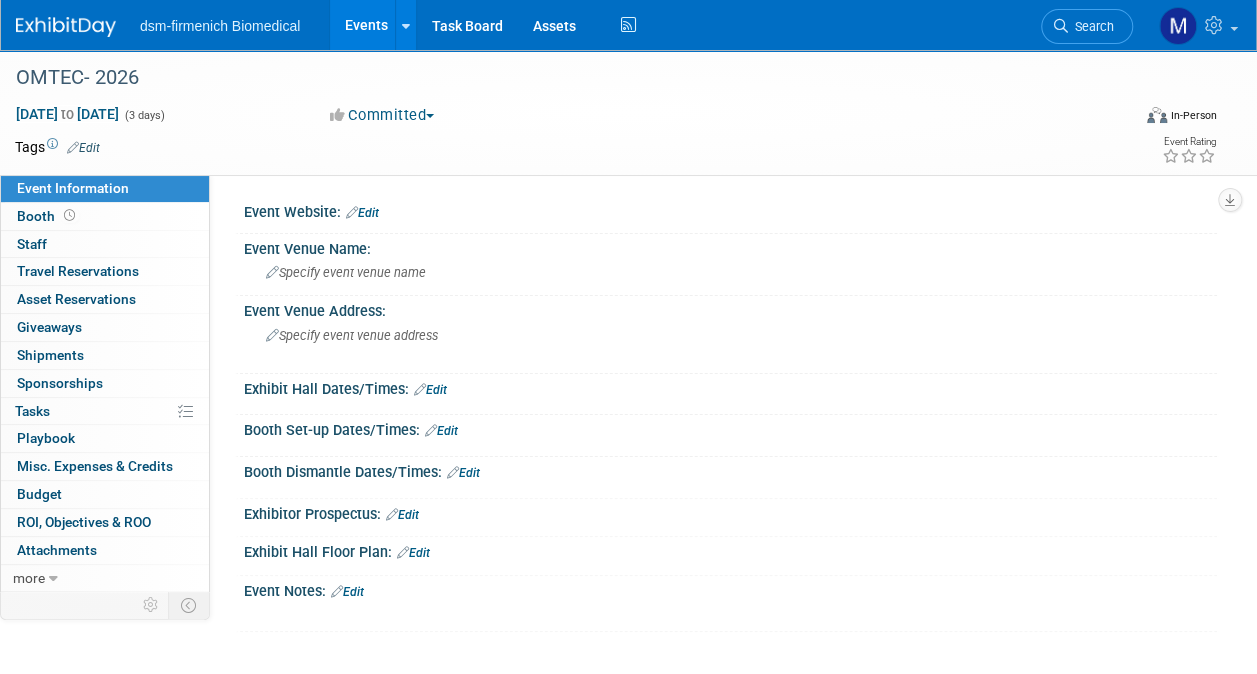 click on "Events" at bounding box center [366, 25] 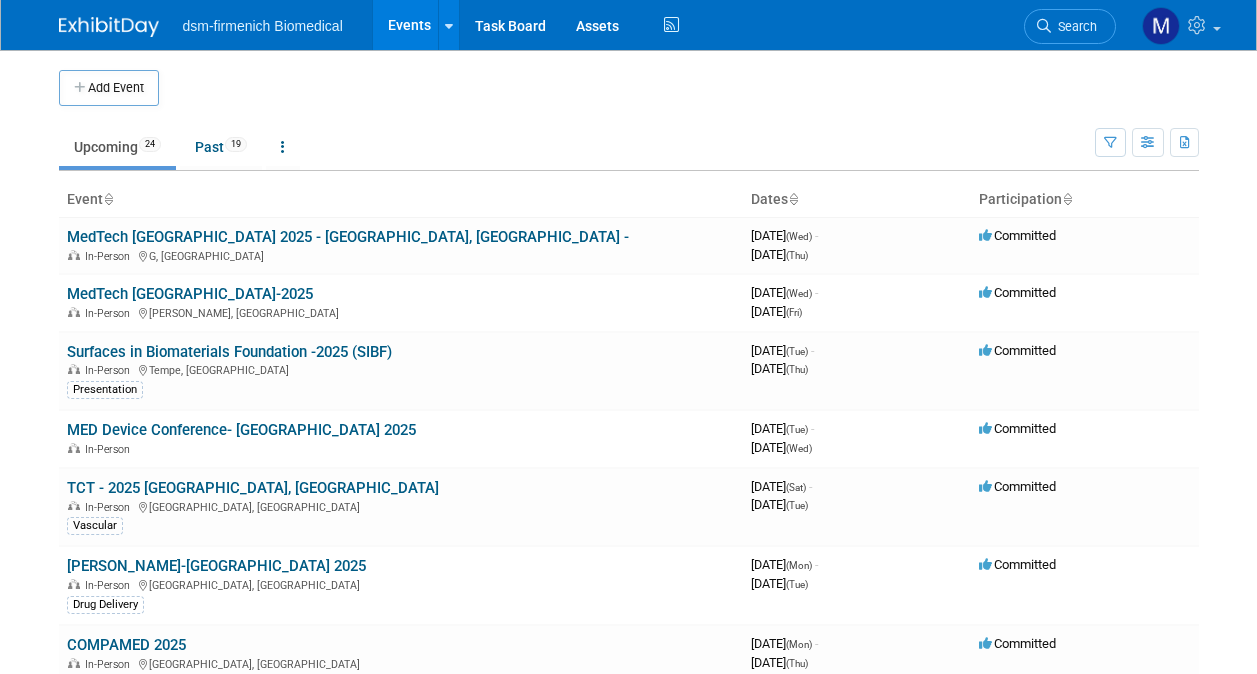 scroll, scrollTop: 0, scrollLeft: 0, axis: both 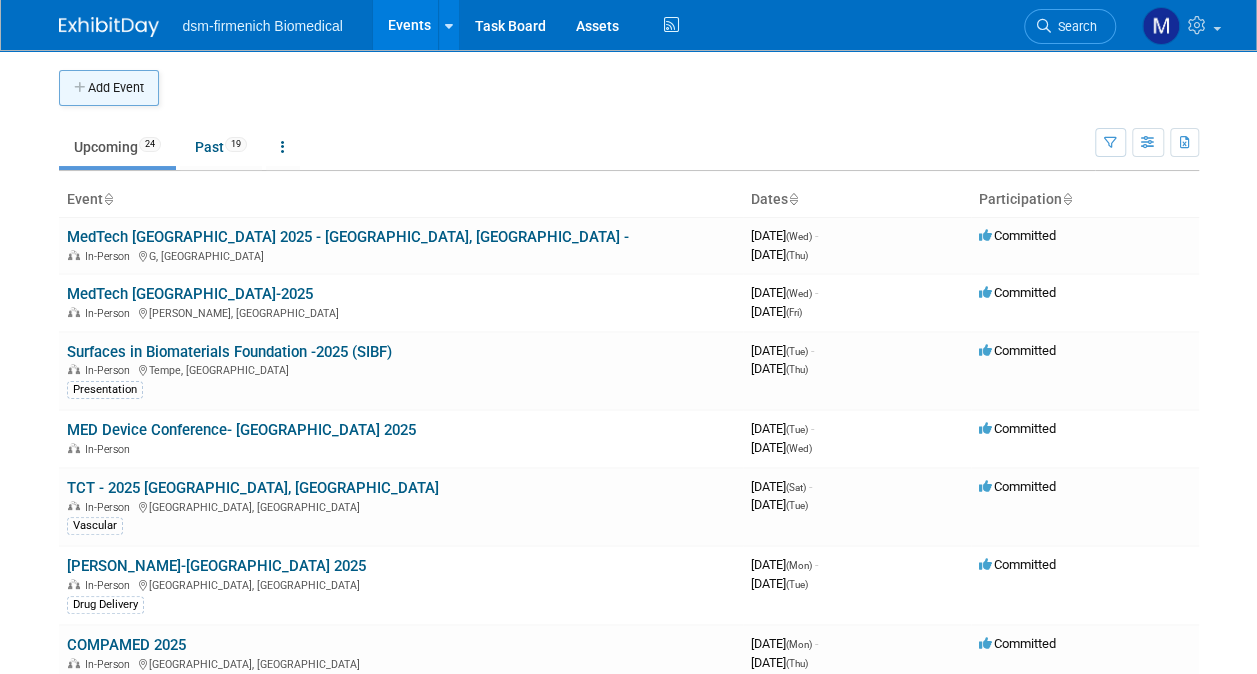 click on "Add Event" at bounding box center (109, 88) 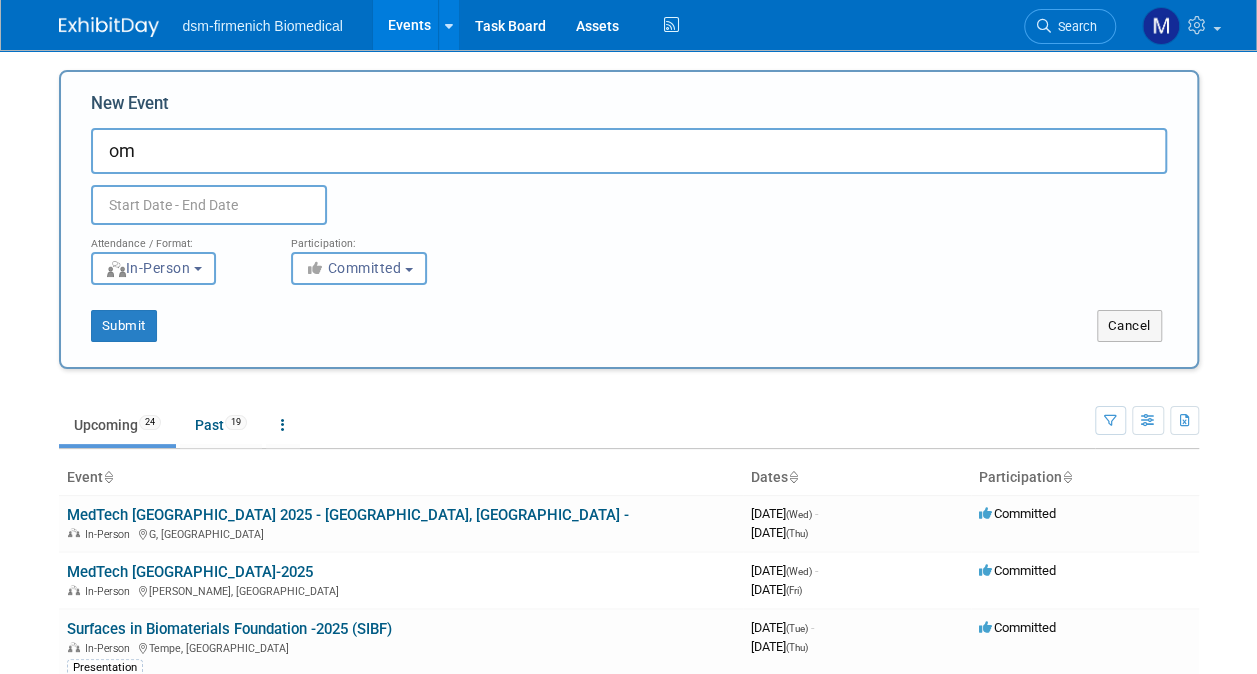 type on "o" 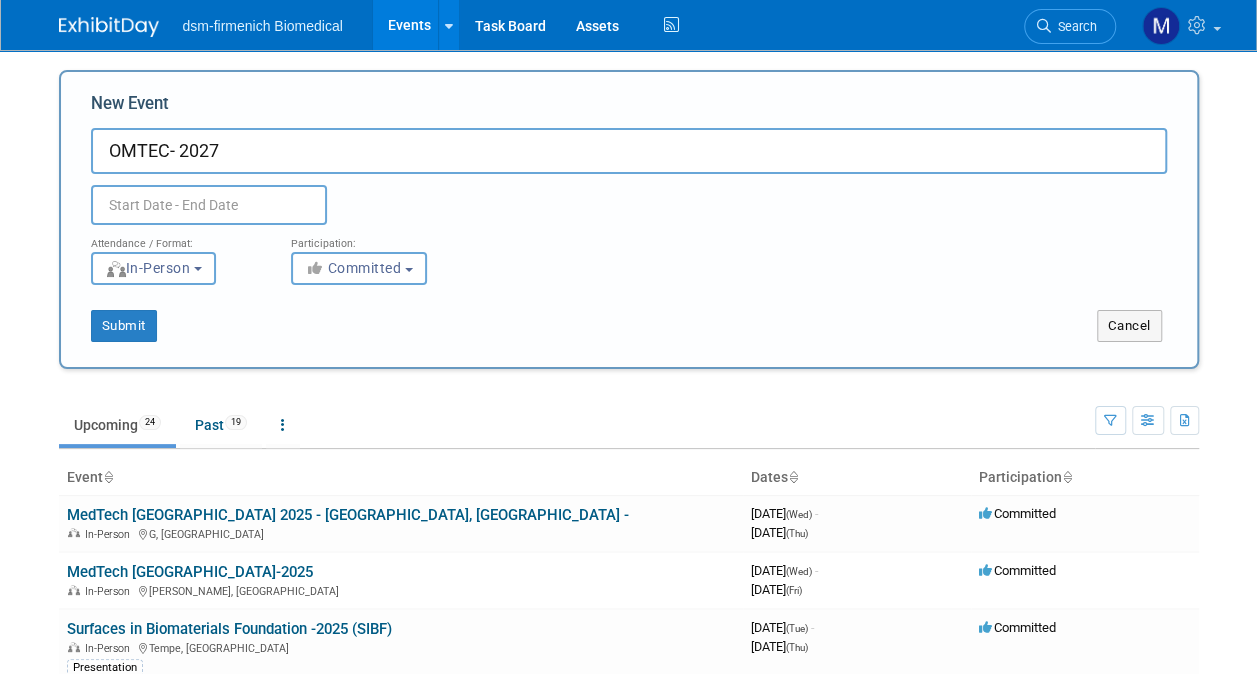 type on "OMTEC- 2027" 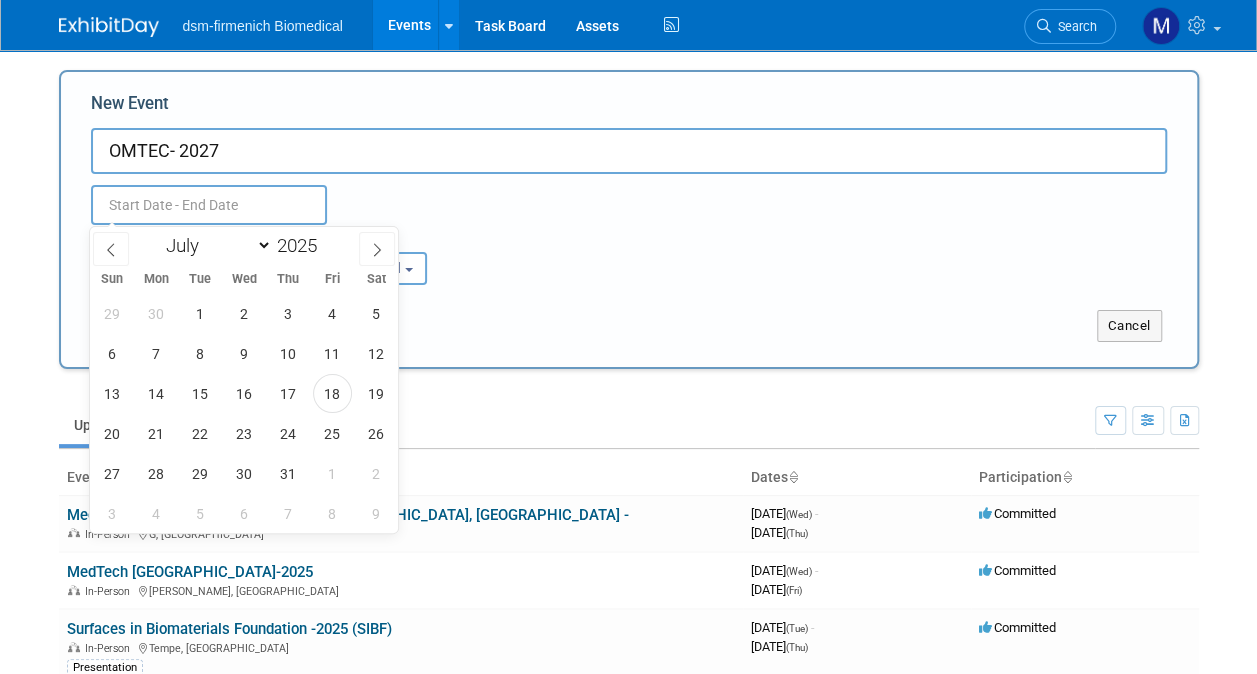 drag, startPoint x: 138, startPoint y: 208, endPoint x: 588, endPoint y: 206, distance: 450.00446 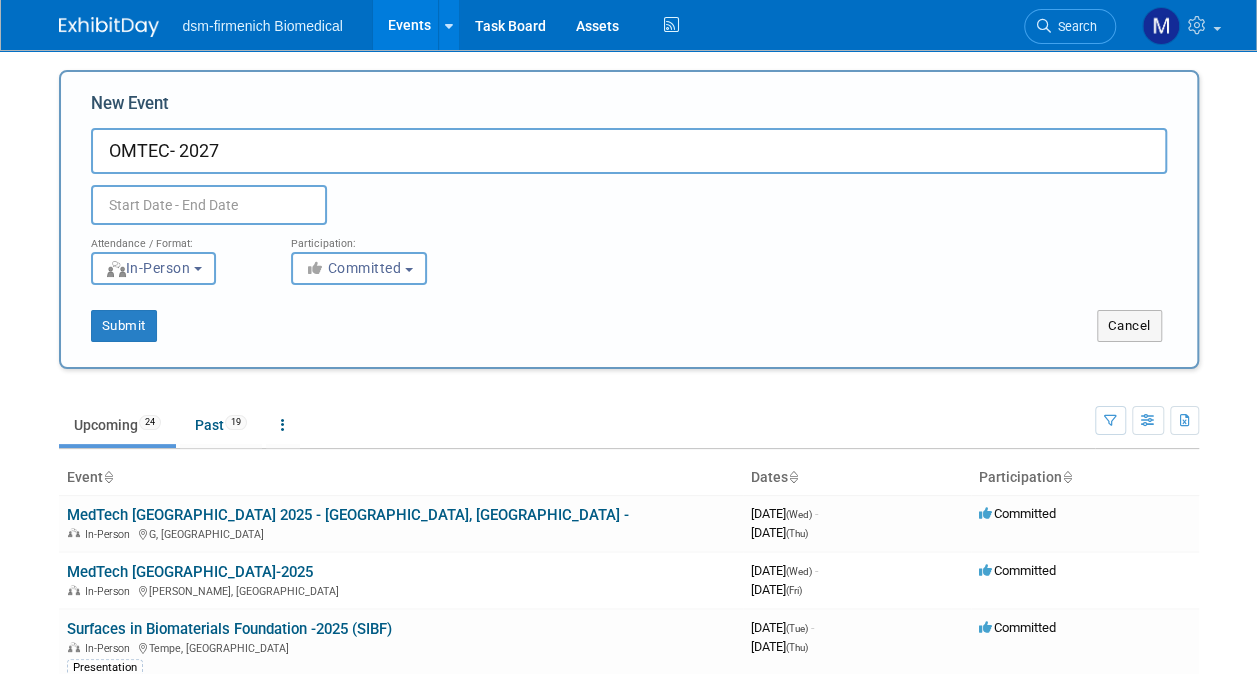 click at bounding box center [209, 205] 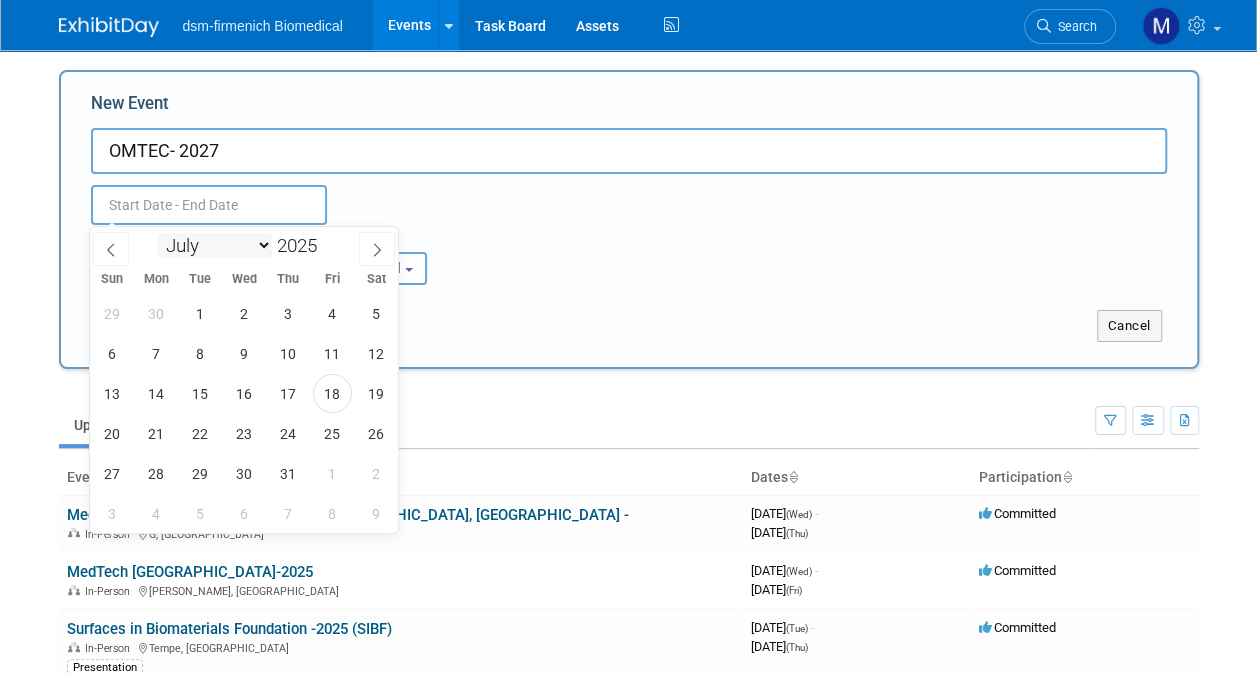 click on "January February March April May June July August September October November December" at bounding box center [214, 245] 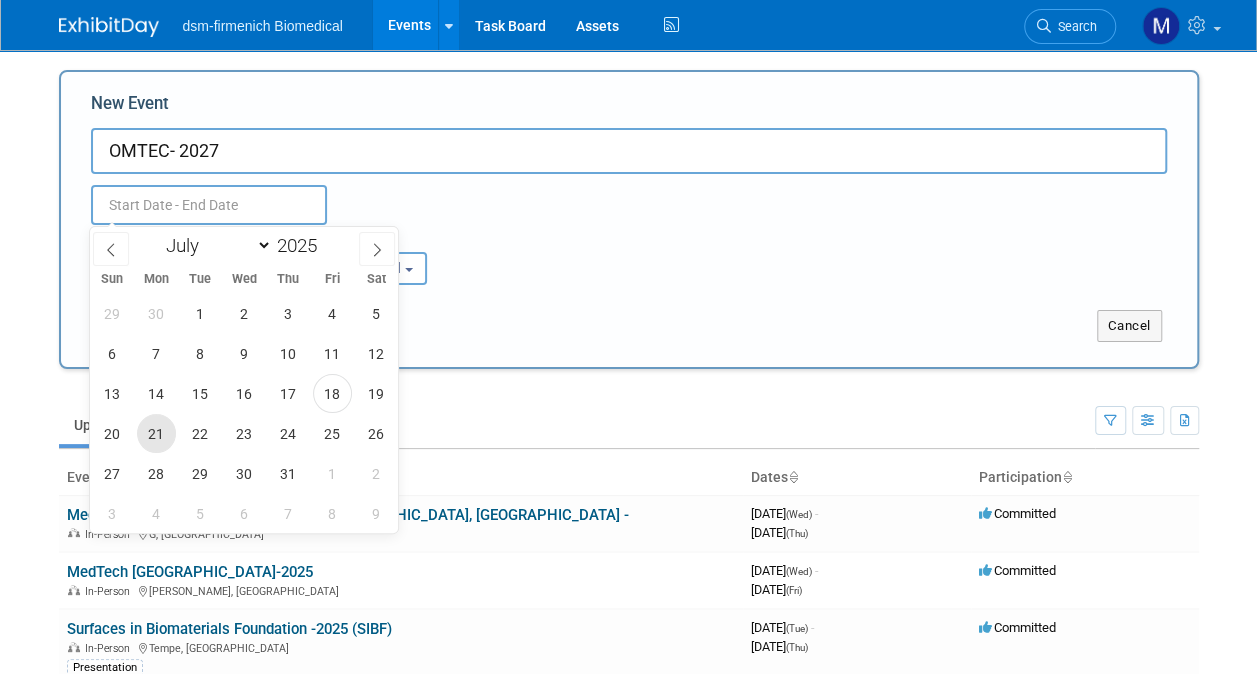 select on "5" 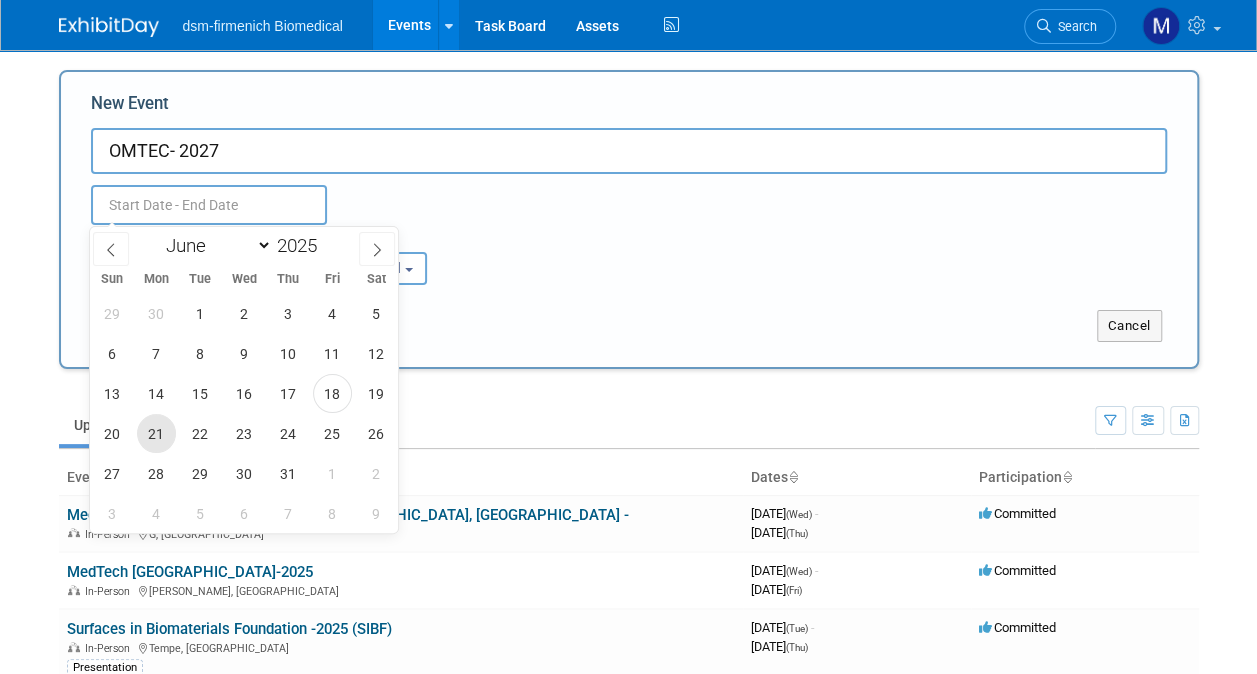 click on "January February March April May June July August September October November December" at bounding box center [214, 245] 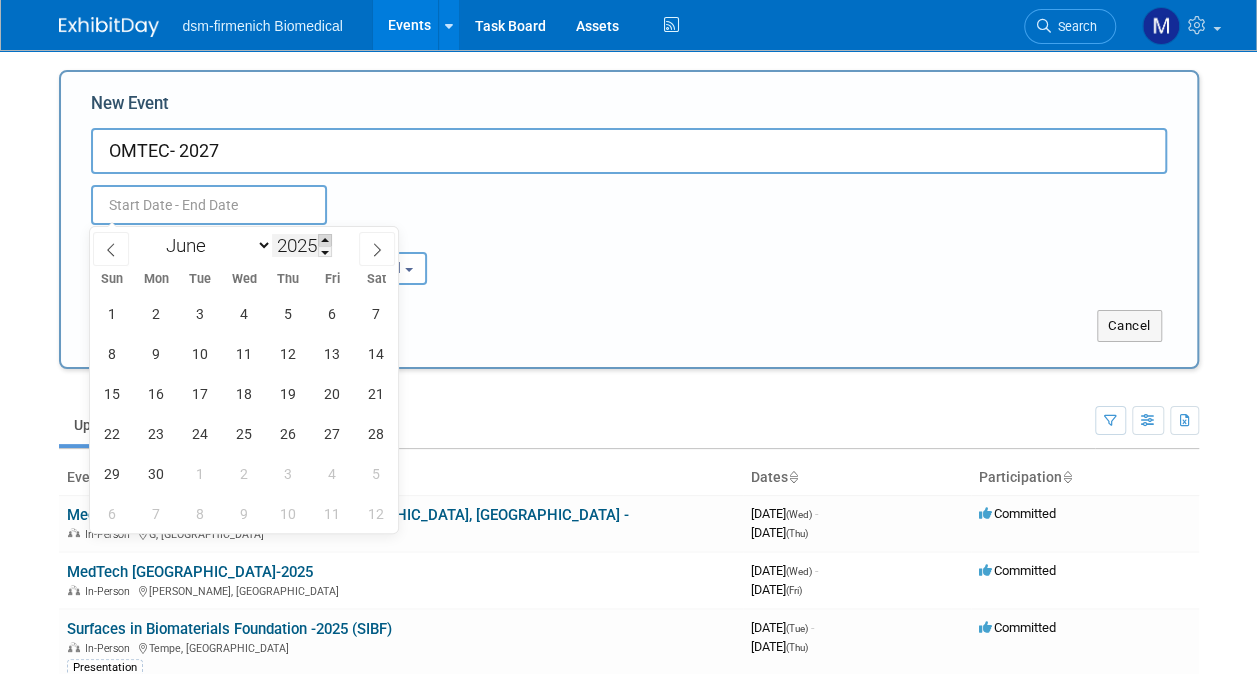 click at bounding box center [325, 240] 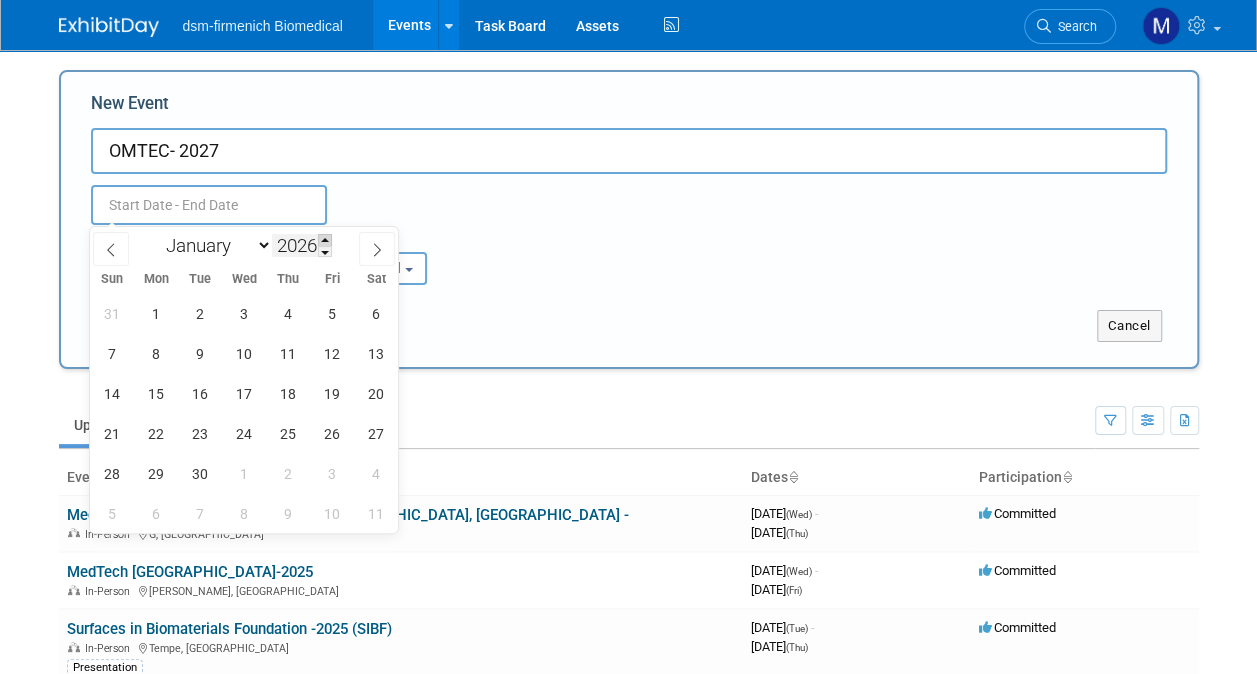 click at bounding box center (325, 240) 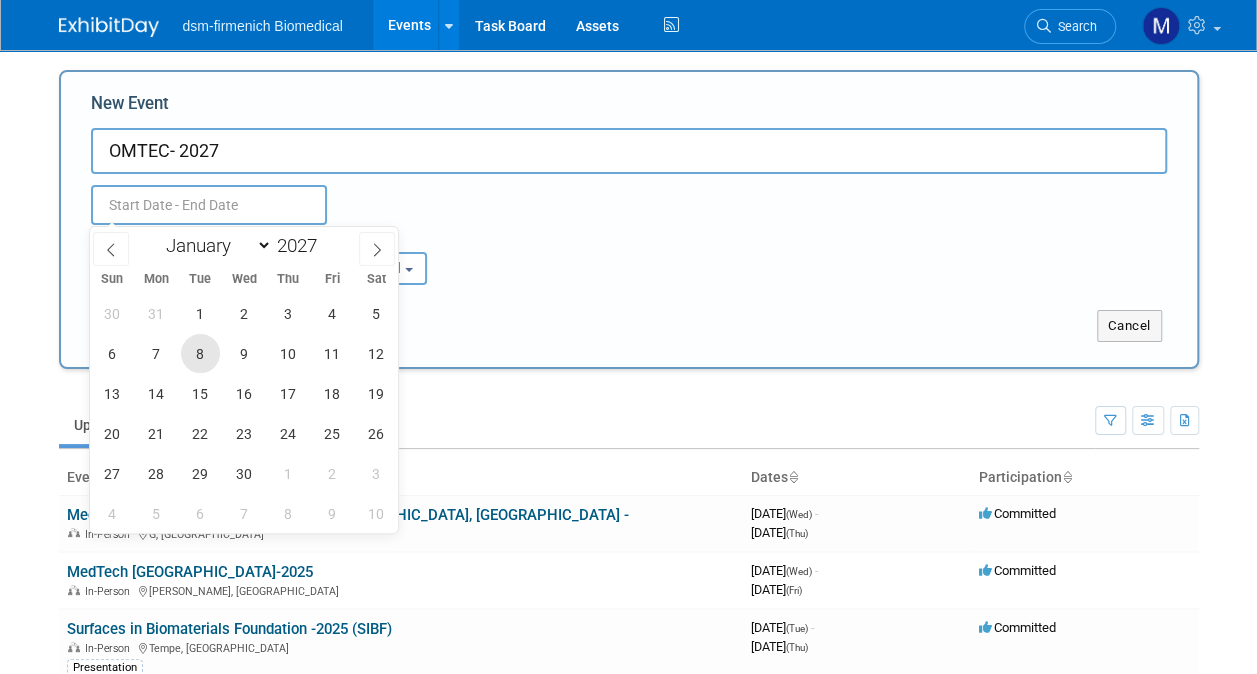click on "8" at bounding box center (200, 353) 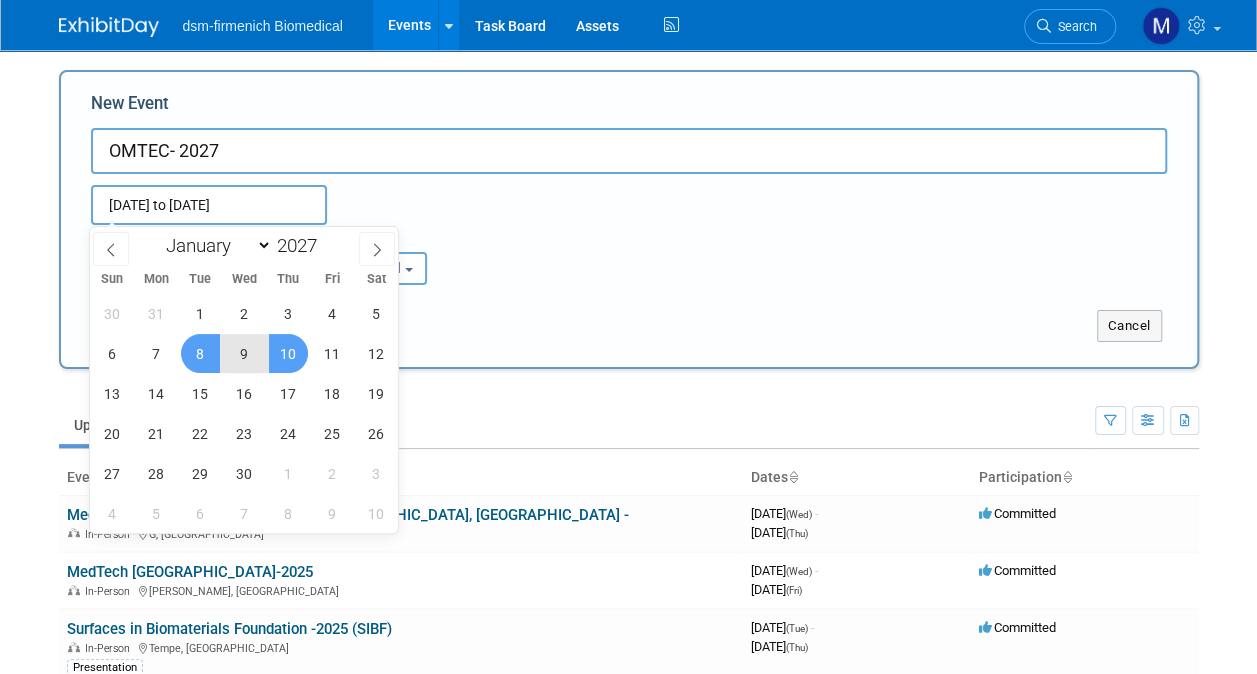 click on "10" at bounding box center [288, 353] 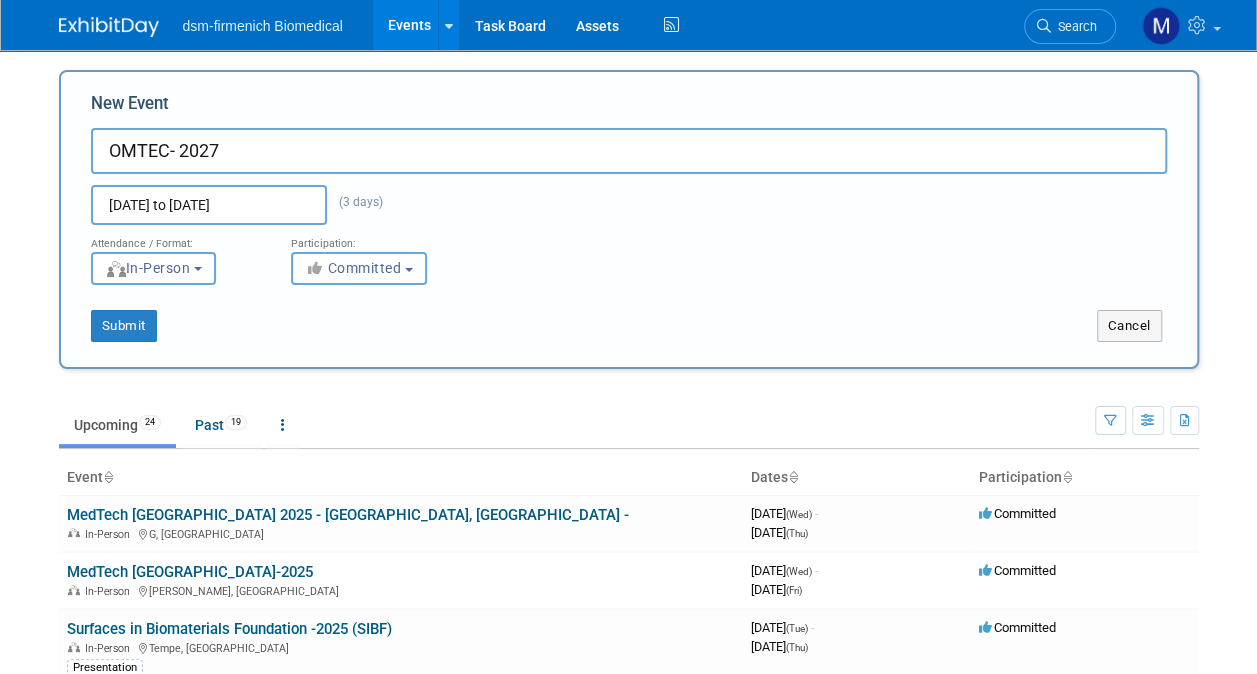 click on "Committed" at bounding box center (353, 268) 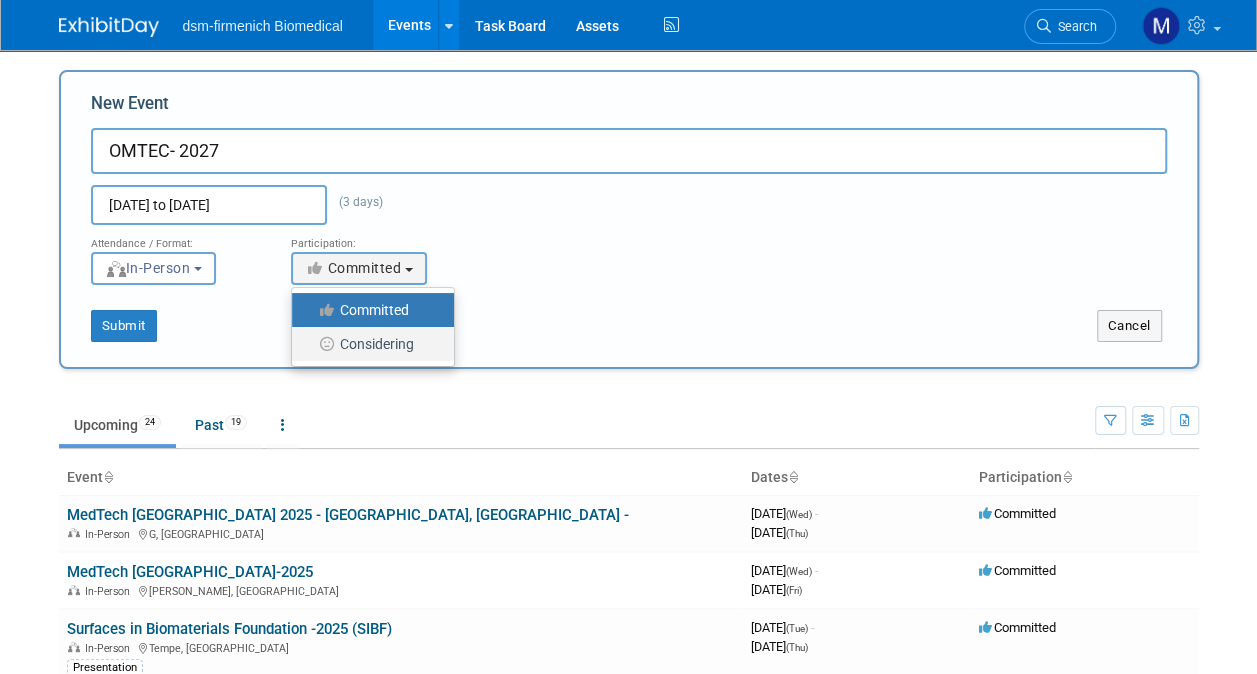 click on "Considering" at bounding box center [368, 344] 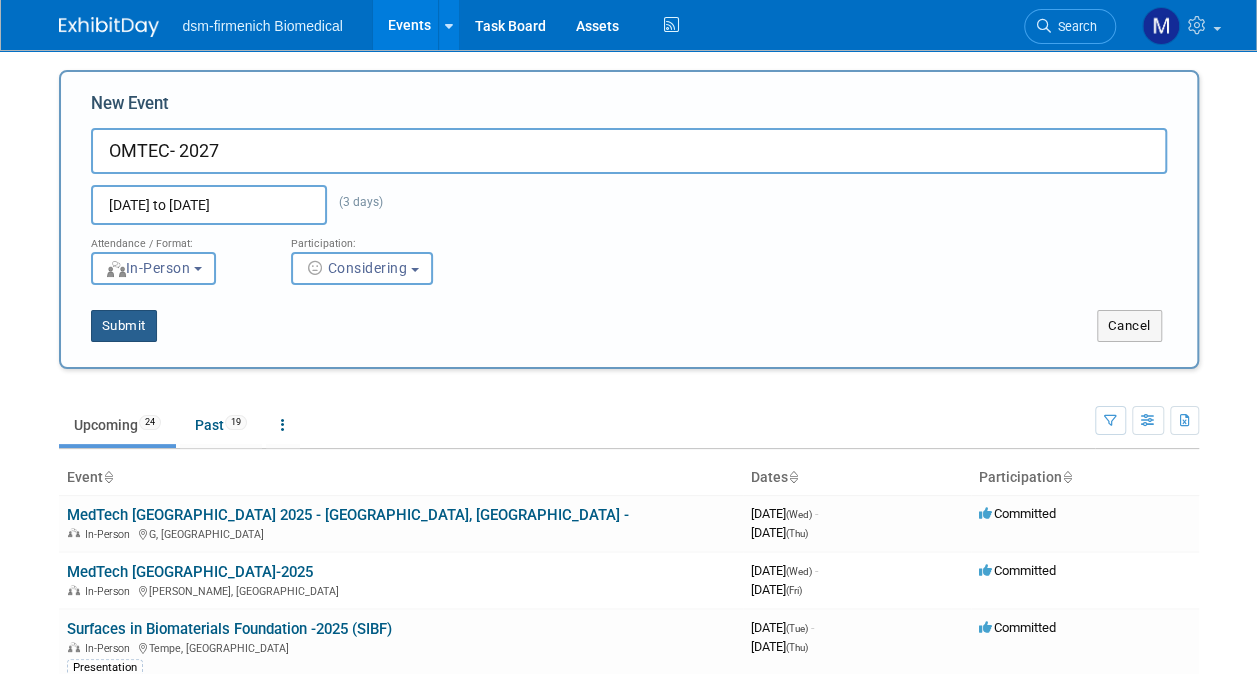 click on "Submit" at bounding box center [124, 326] 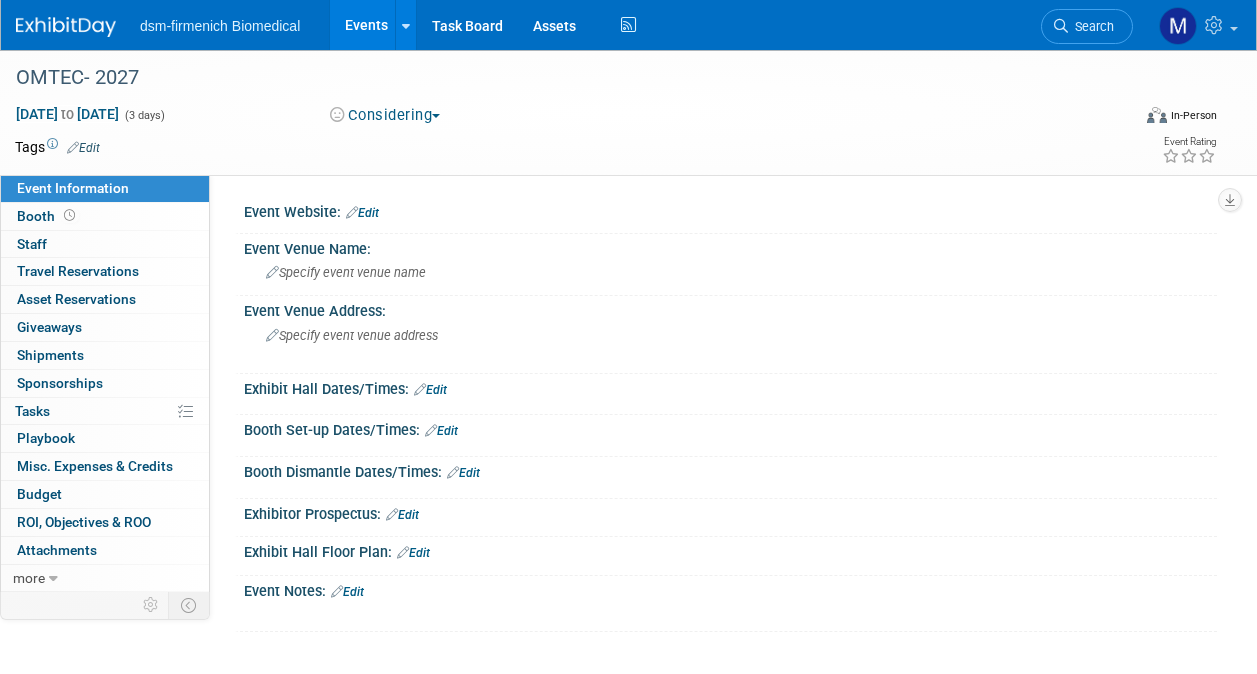 scroll, scrollTop: 0, scrollLeft: 0, axis: both 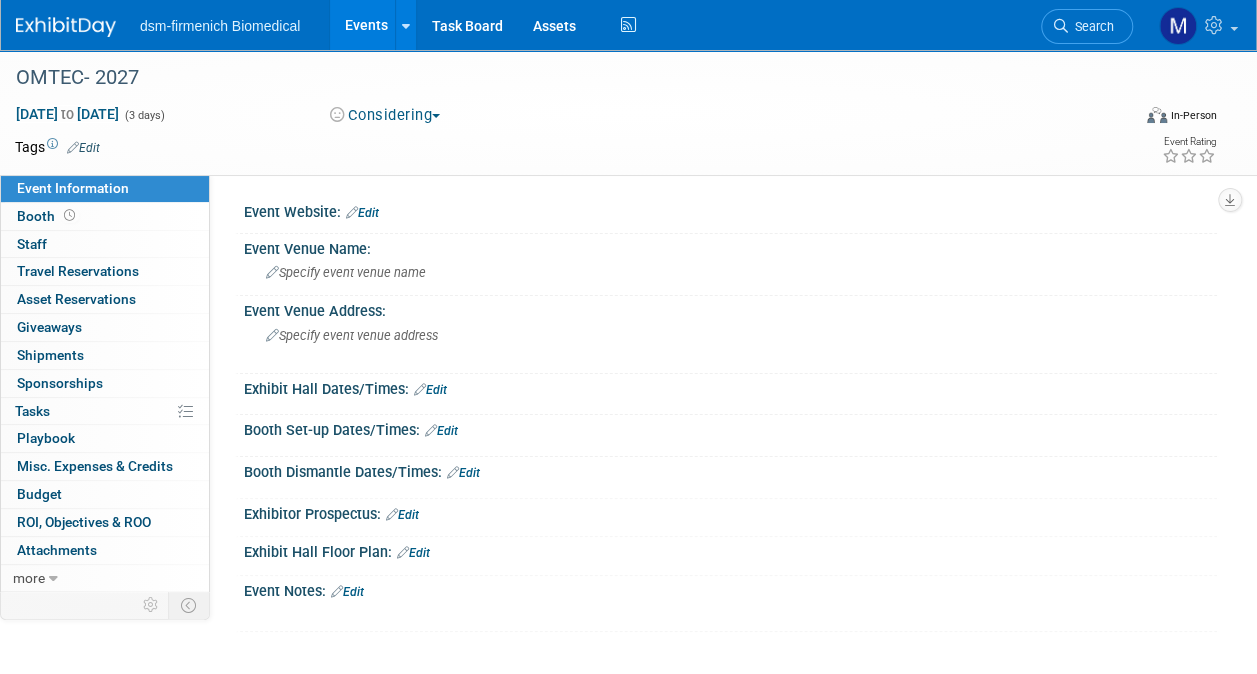 click on "Events" at bounding box center (366, 25) 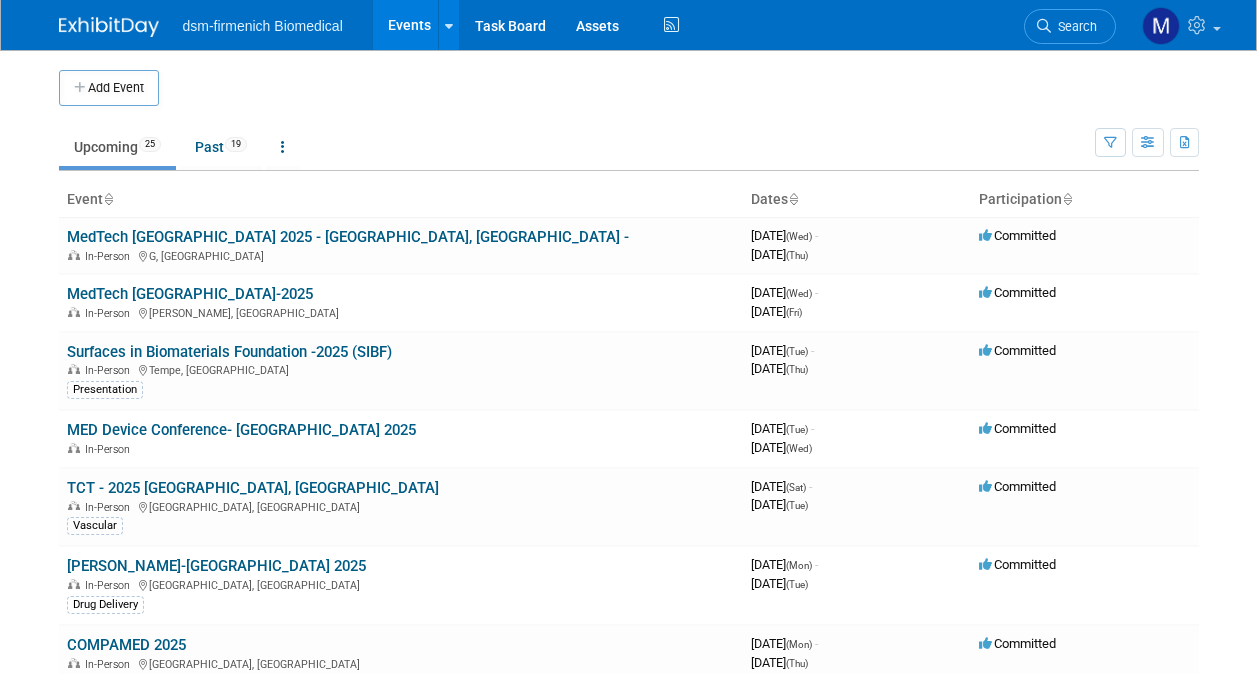 scroll, scrollTop: 0, scrollLeft: 0, axis: both 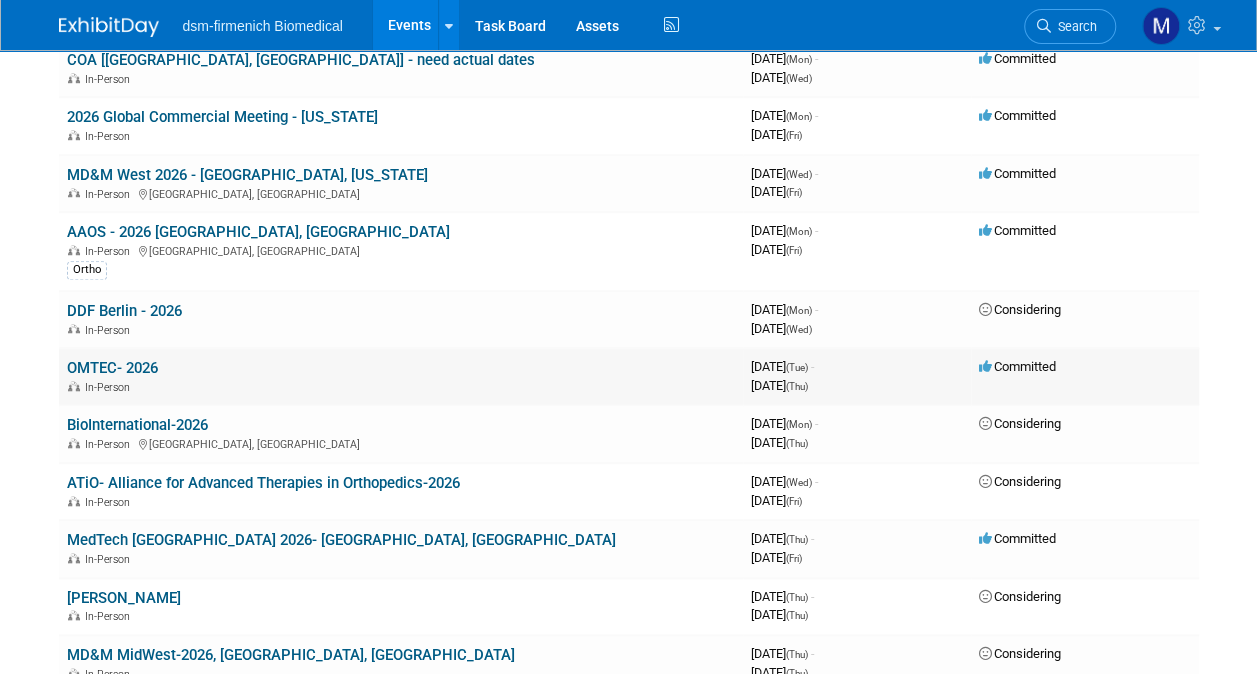 click on "OMTEC- 2026" at bounding box center (112, 368) 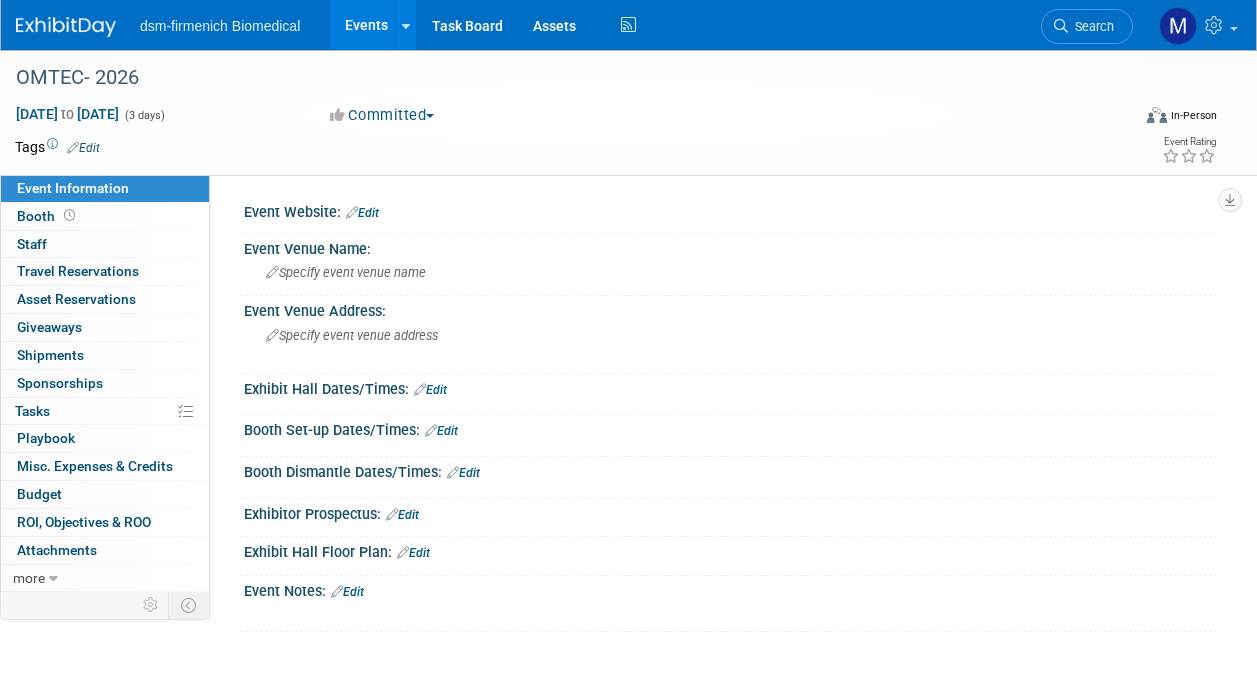 scroll, scrollTop: 0, scrollLeft: 0, axis: both 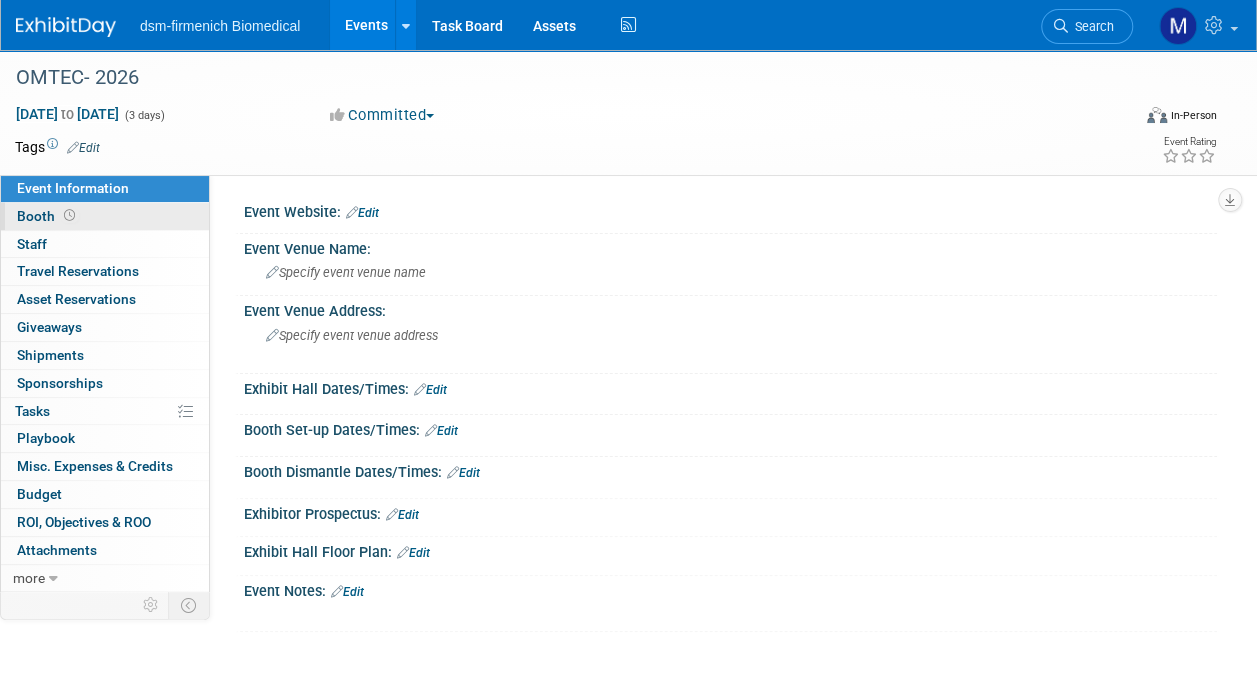 click on "Booth" at bounding box center [48, 216] 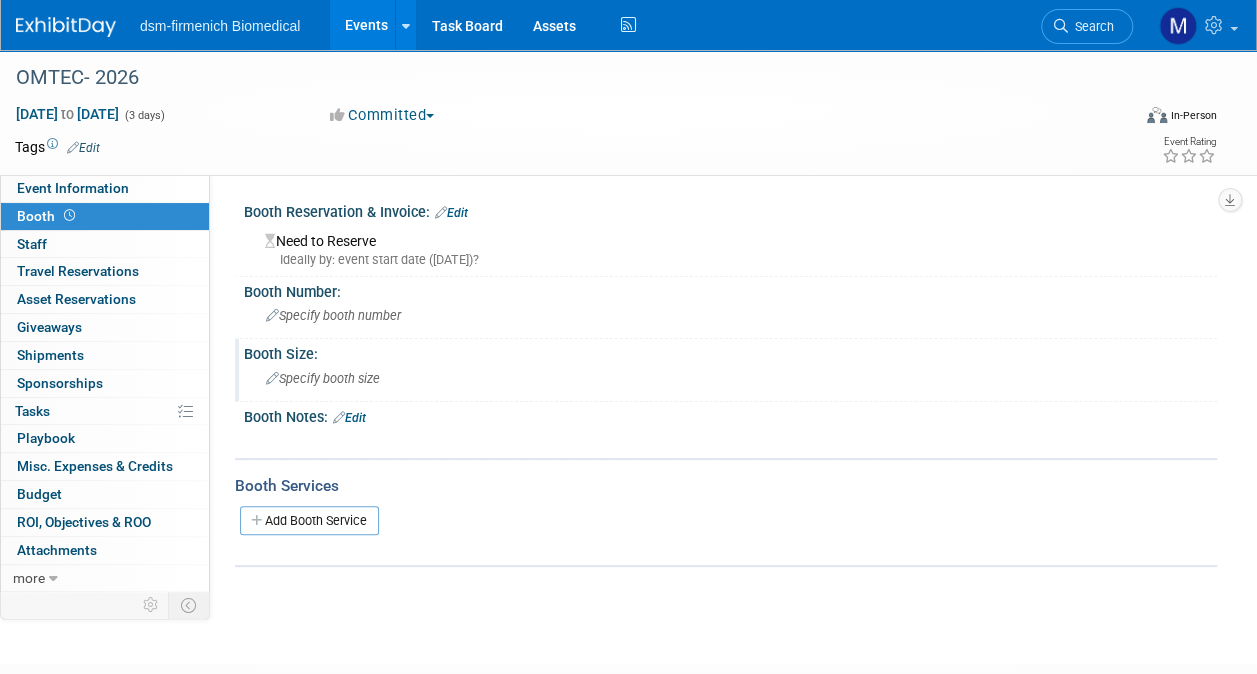 click on "Specify booth size" at bounding box center [323, 378] 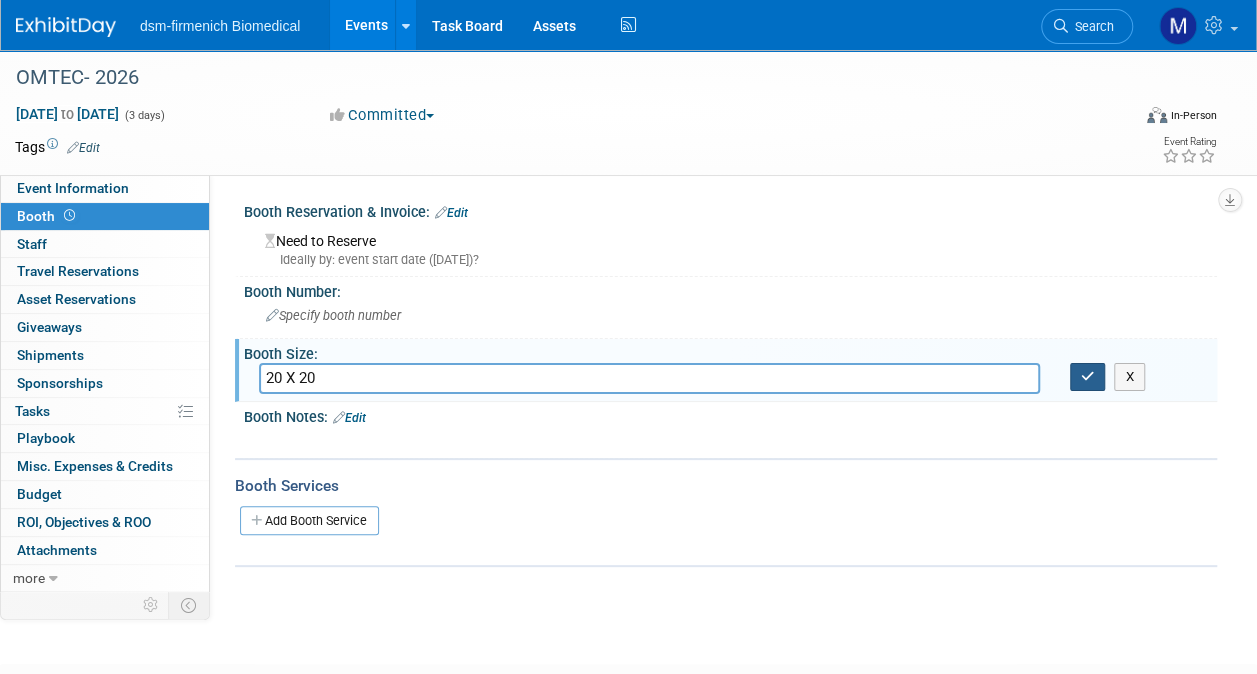 type on "20 X 20" 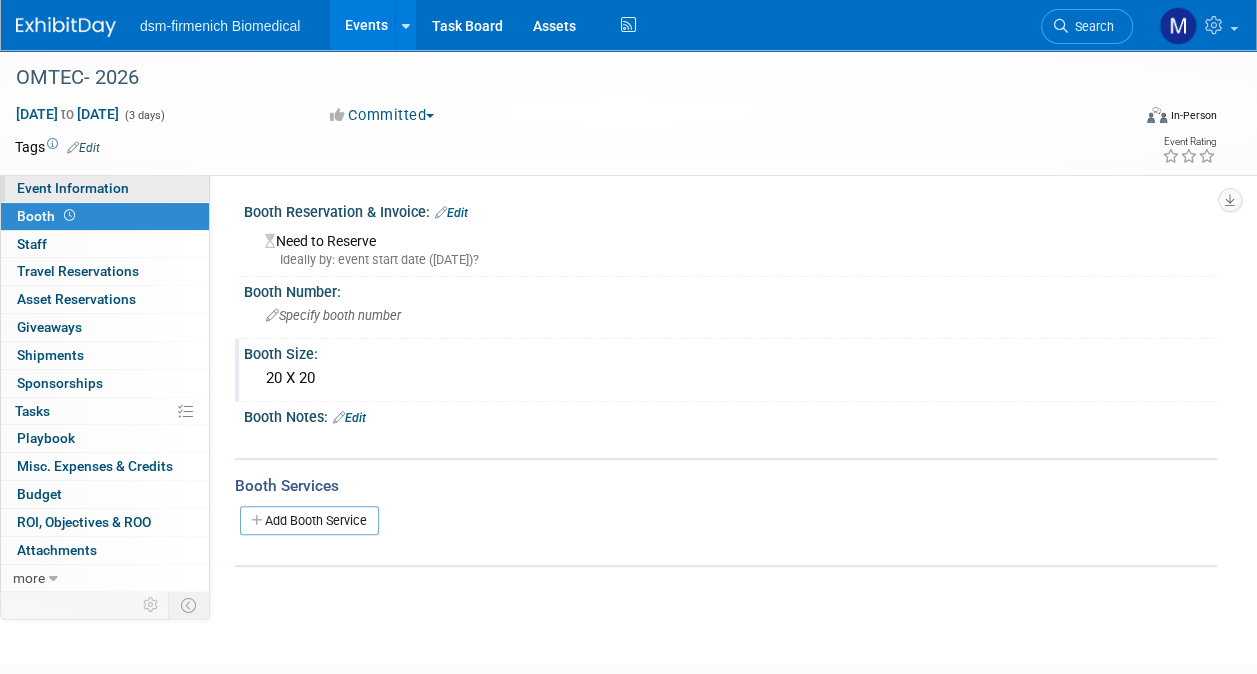 click on "Event Information" at bounding box center [73, 188] 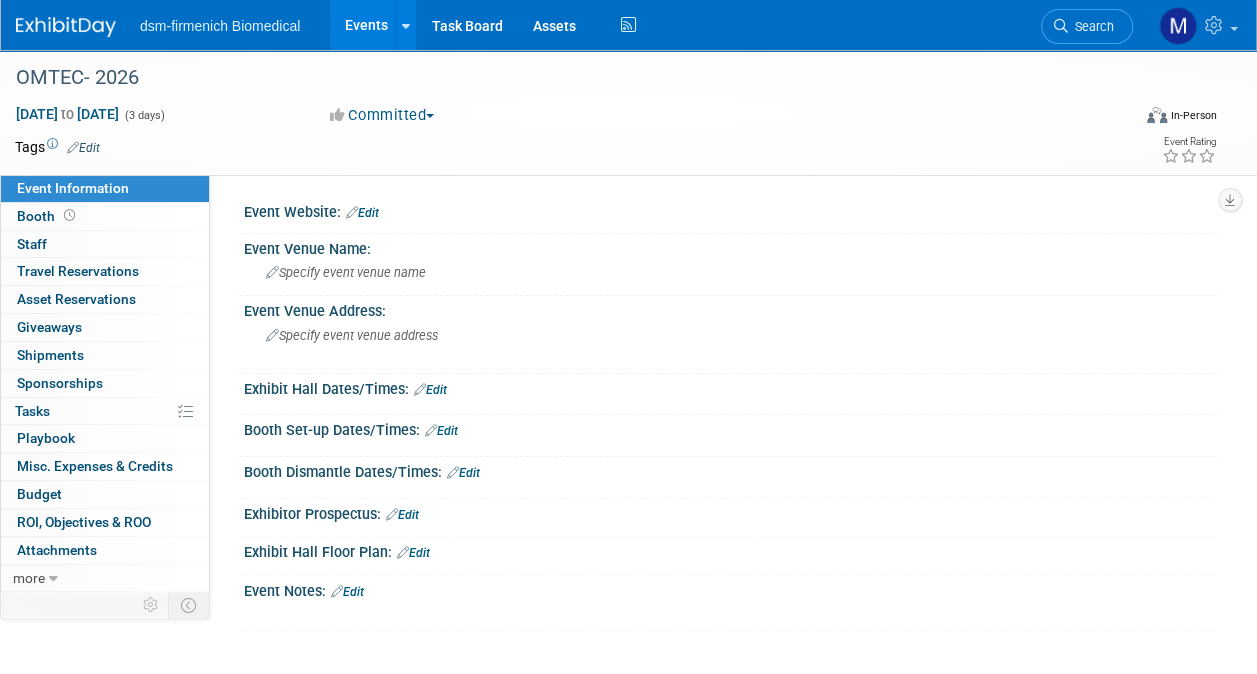 click on "Edit" at bounding box center [362, 213] 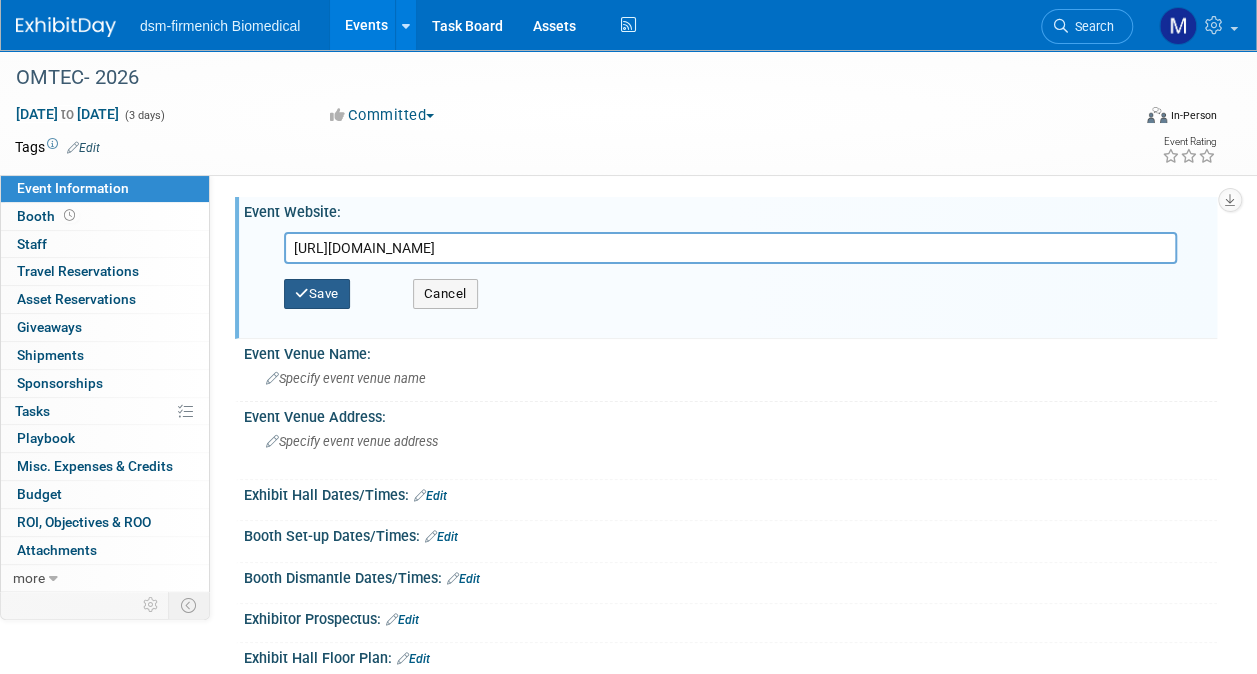 type on "[URL][DOMAIN_NAME]" 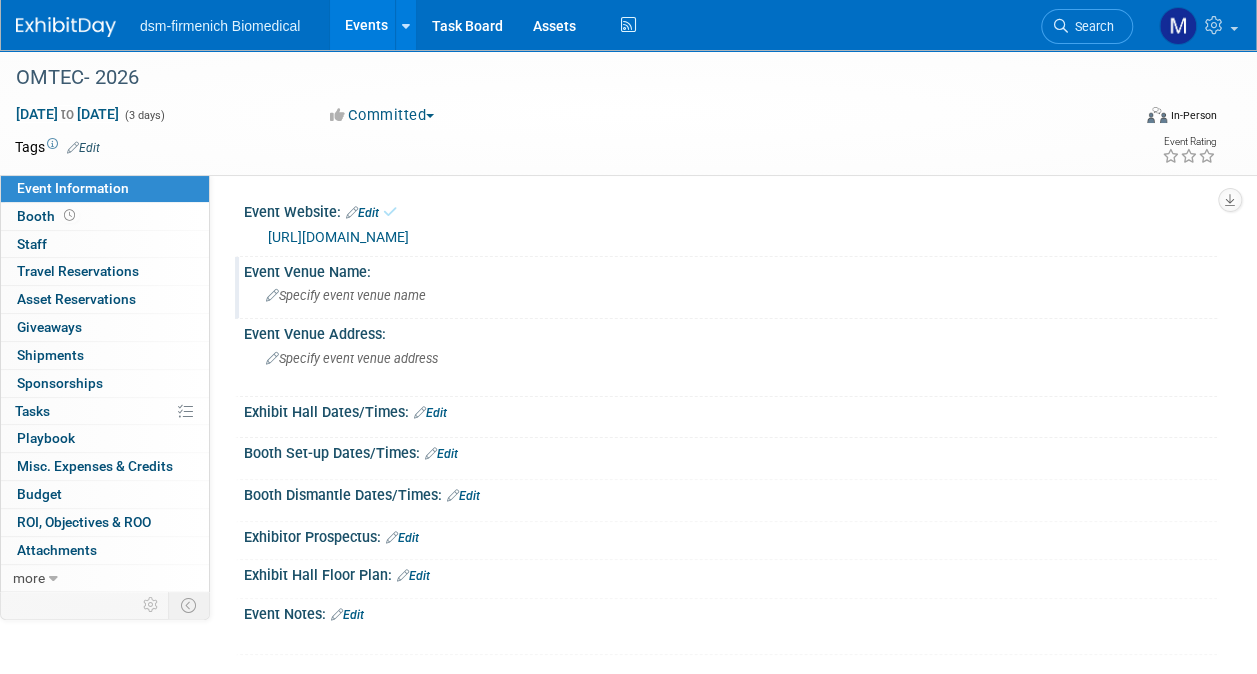 click on "Specify event venue name" at bounding box center (346, 295) 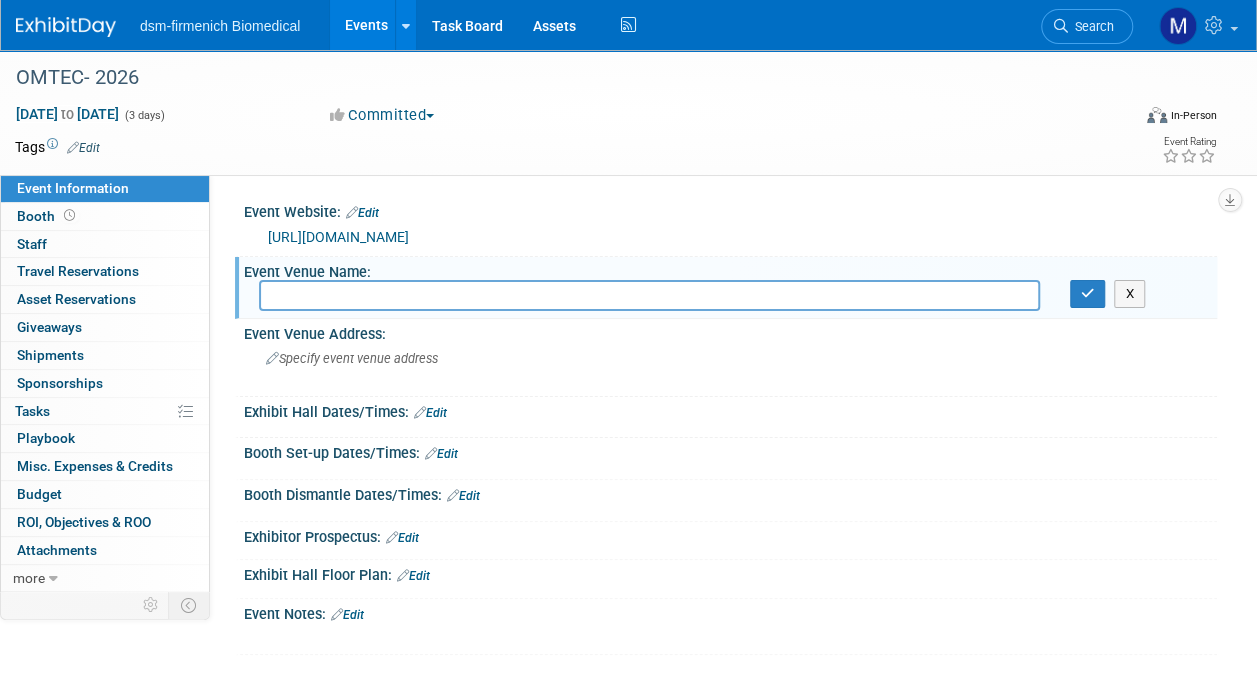 paste on "[PERSON_NAME][GEOGRAPHIC_DATA] in [GEOGRAPHIC_DATA] [STREET_ADDRESS][US_STATE]" 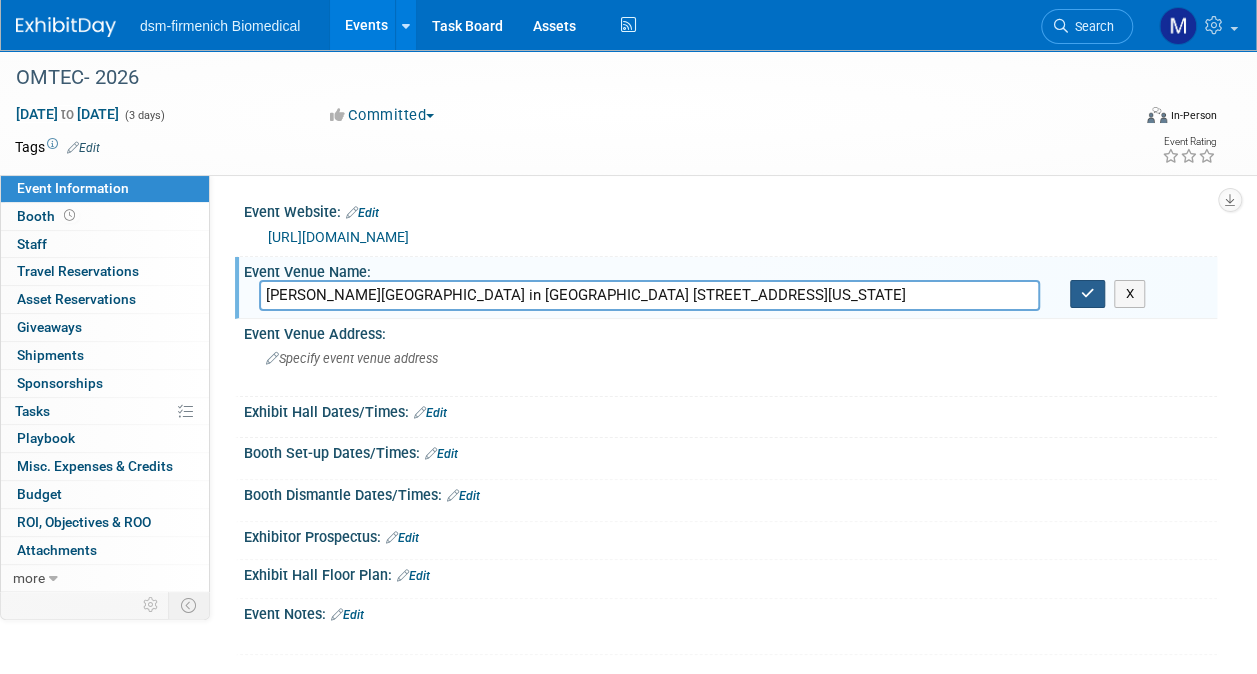 type on "[PERSON_NAME][GEOGRAPHIC_DATA] in [GEOGRAPHIC_DATA] [STREET_ADDRESS][US_STATE]" 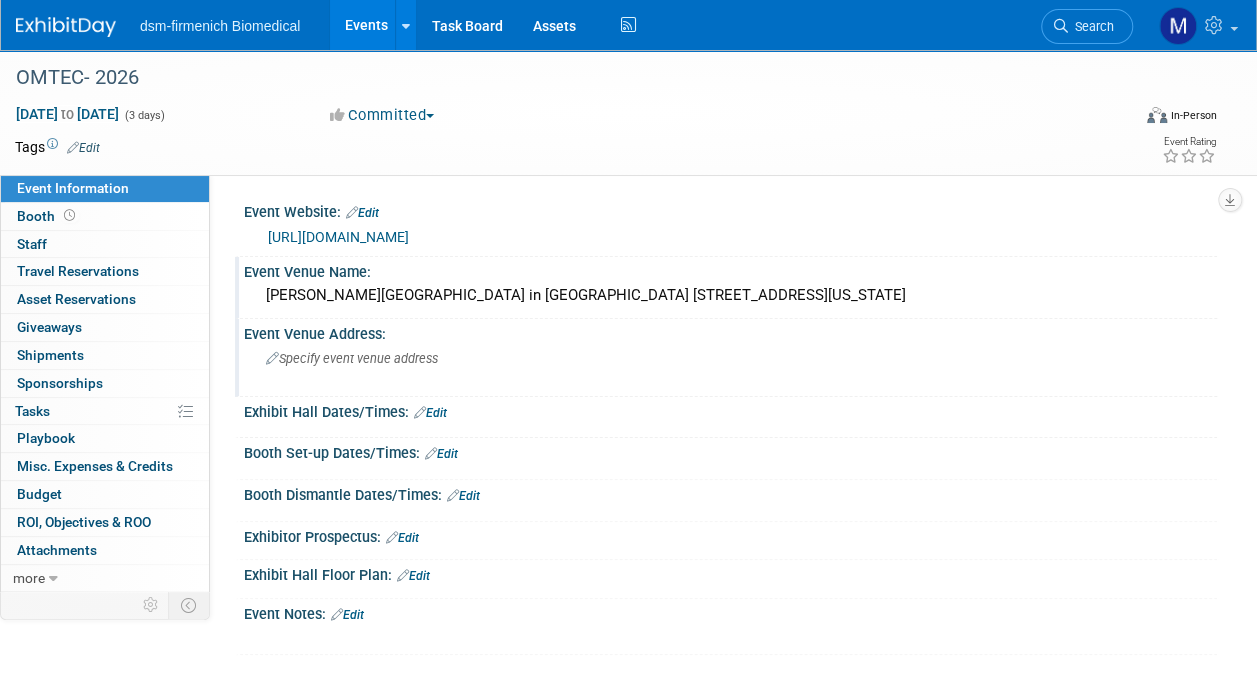 click on "Specify event venue address" at bounding box center [352, 358] 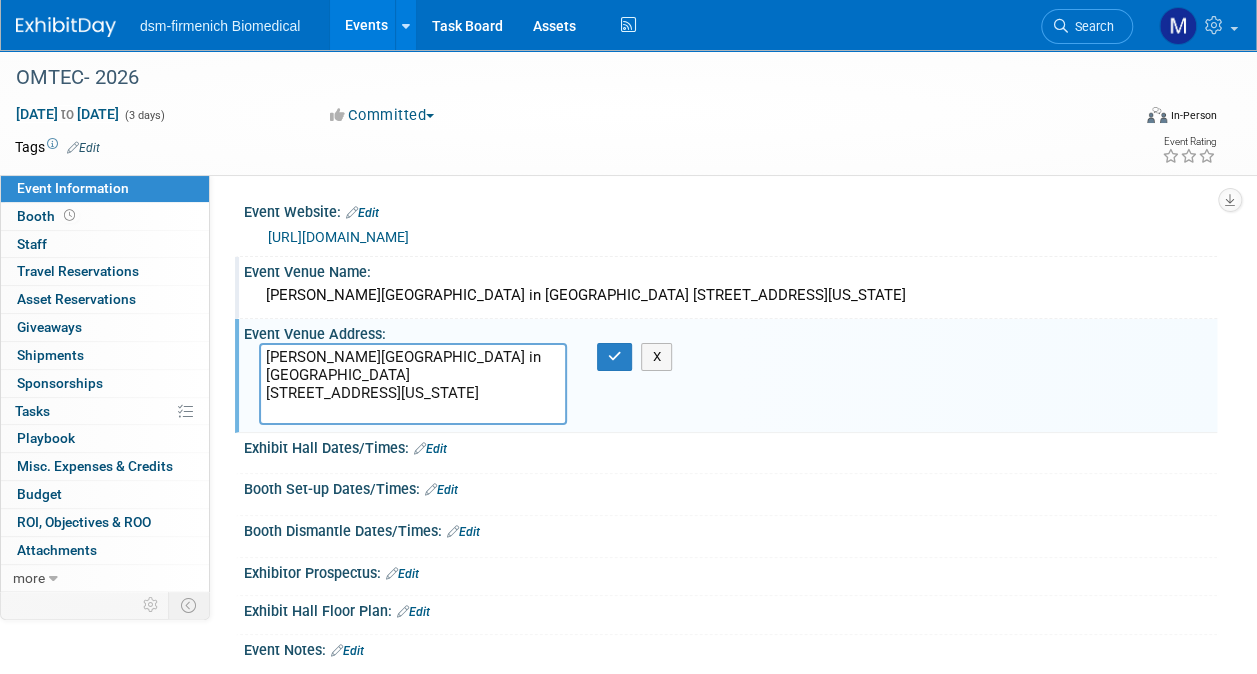 drag, startPoint x: 316, startPoint y: 368, endPoint x: 262, endPoint y: 342, distance: 59.933296 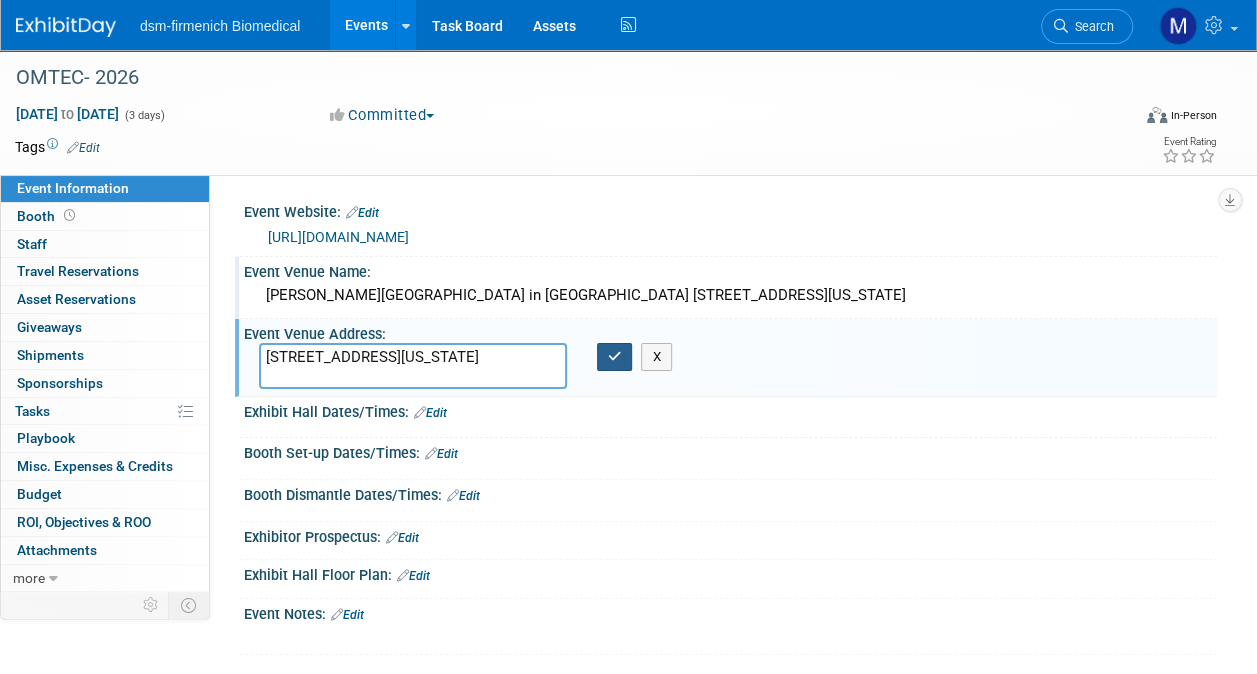 type on "[STREET_ADDRESS][US_STATE]" 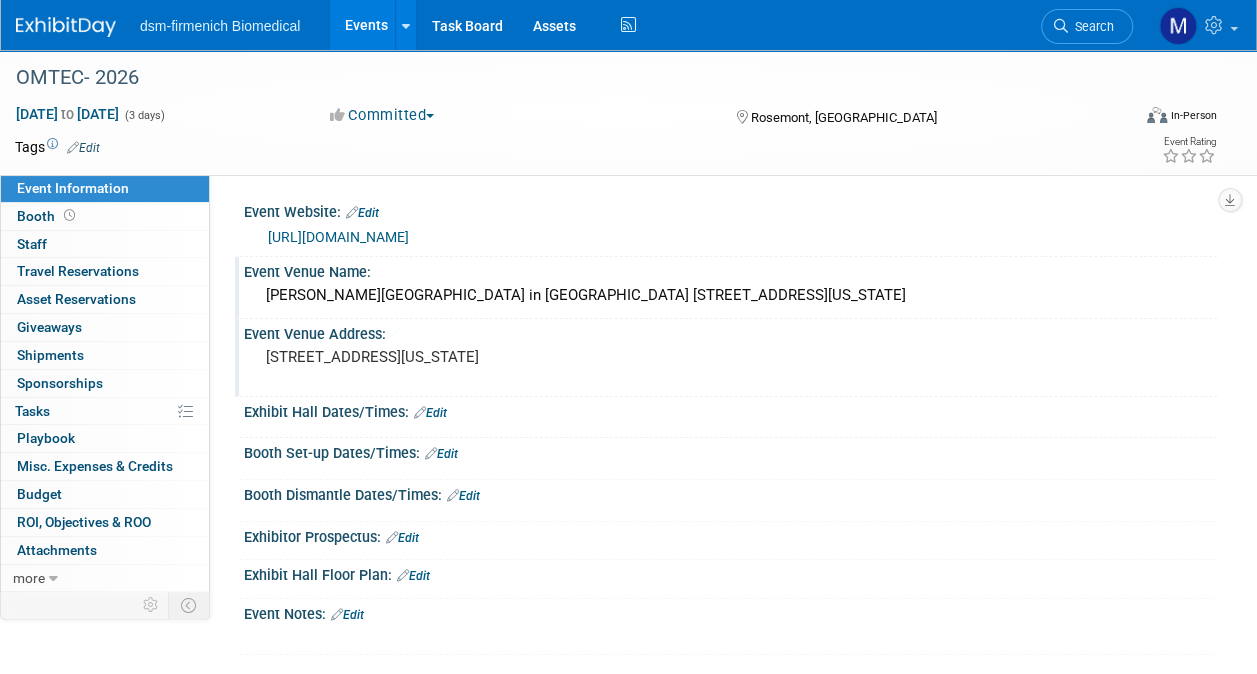 click on "[PERSON_NAME][GEOGRAPHIC_DATA] in [GEOGRAPHIC_DATA] [STREET_ADDRESS][US_STATE]" at bounding box center (730, 295) 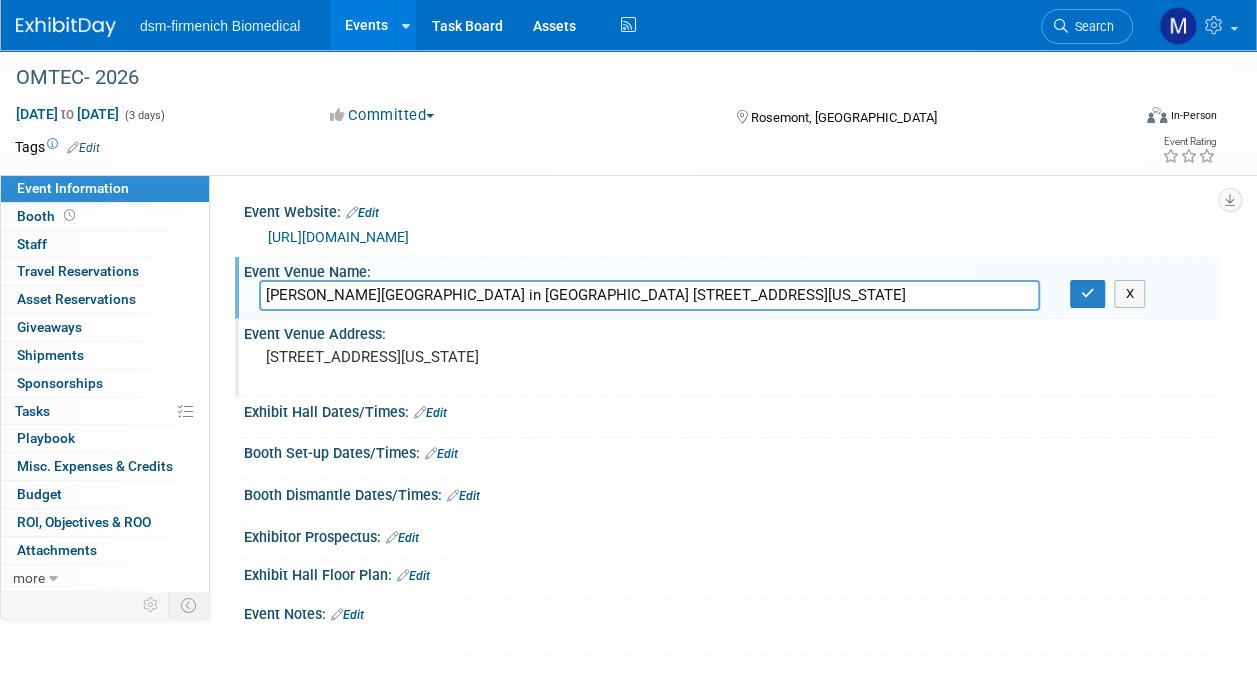 drag, startPoint x: 924, startPoint y: 296, endPoint x: 584, endPoint y: 290, distance: 340.05295 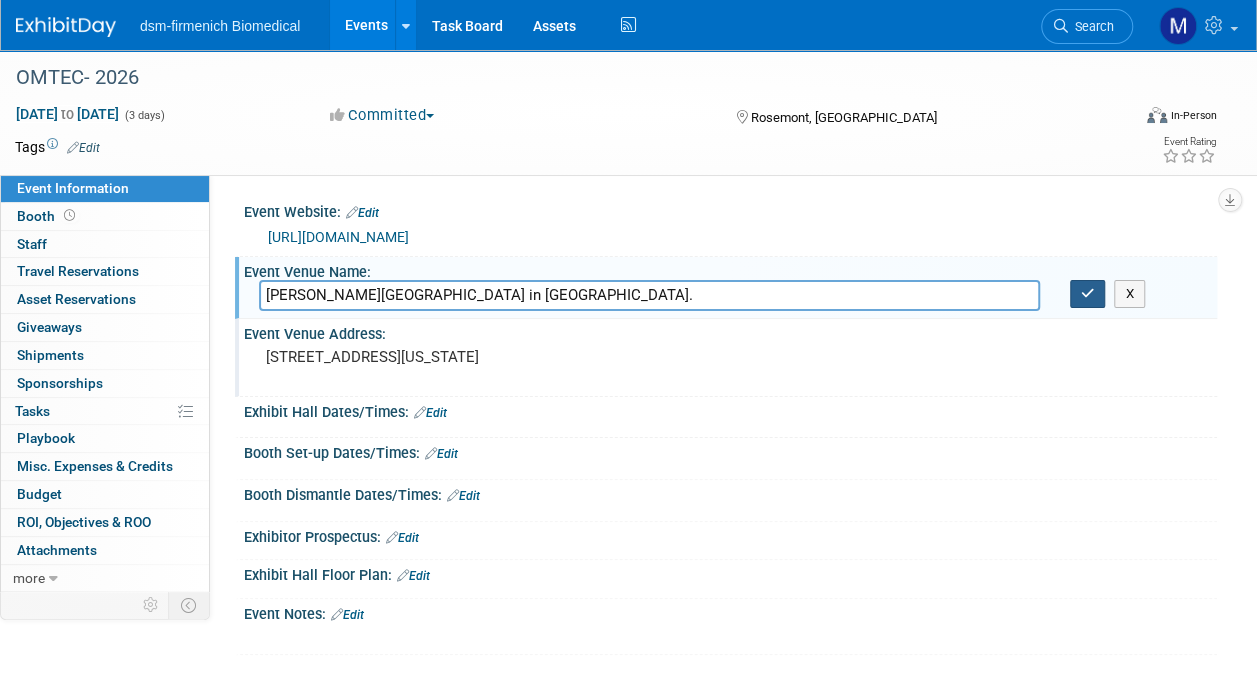 type on "[PERSON_NAME][GEOGRAPHIC_DATA] in [GEOGRAPHIC_DATA]." 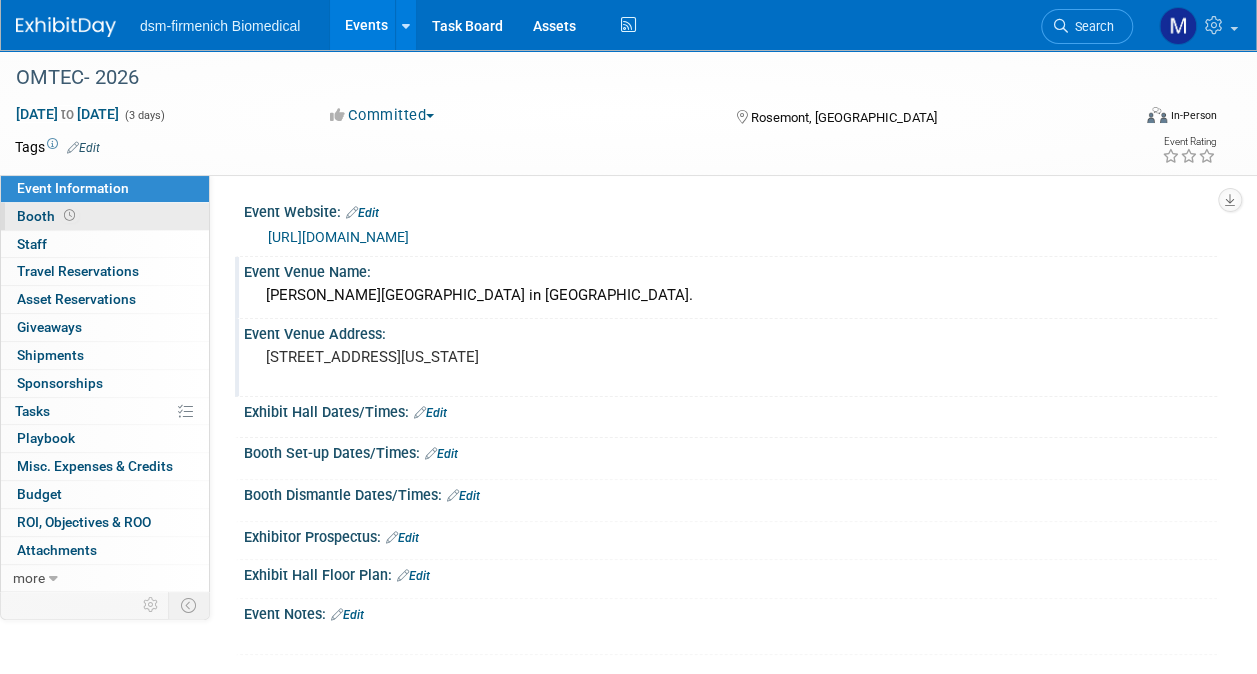 click on "Booth" at bounding box center [48, 216] 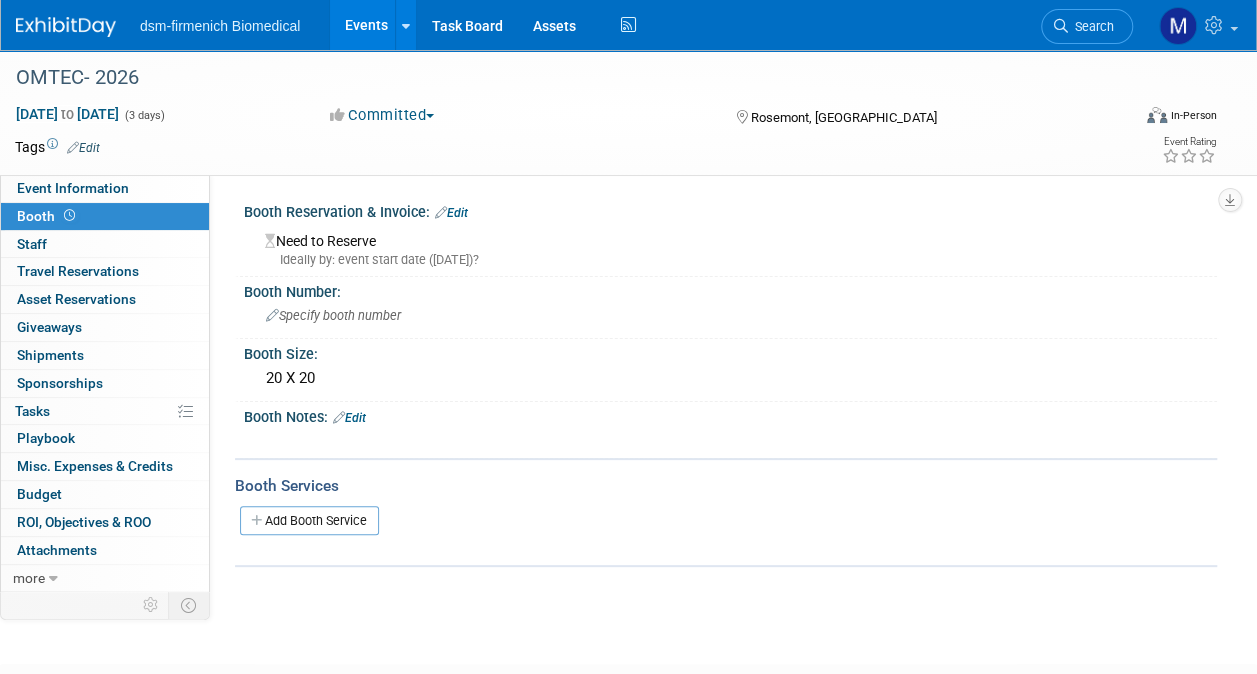 click on "Edit" at bounding box center (451, 213) 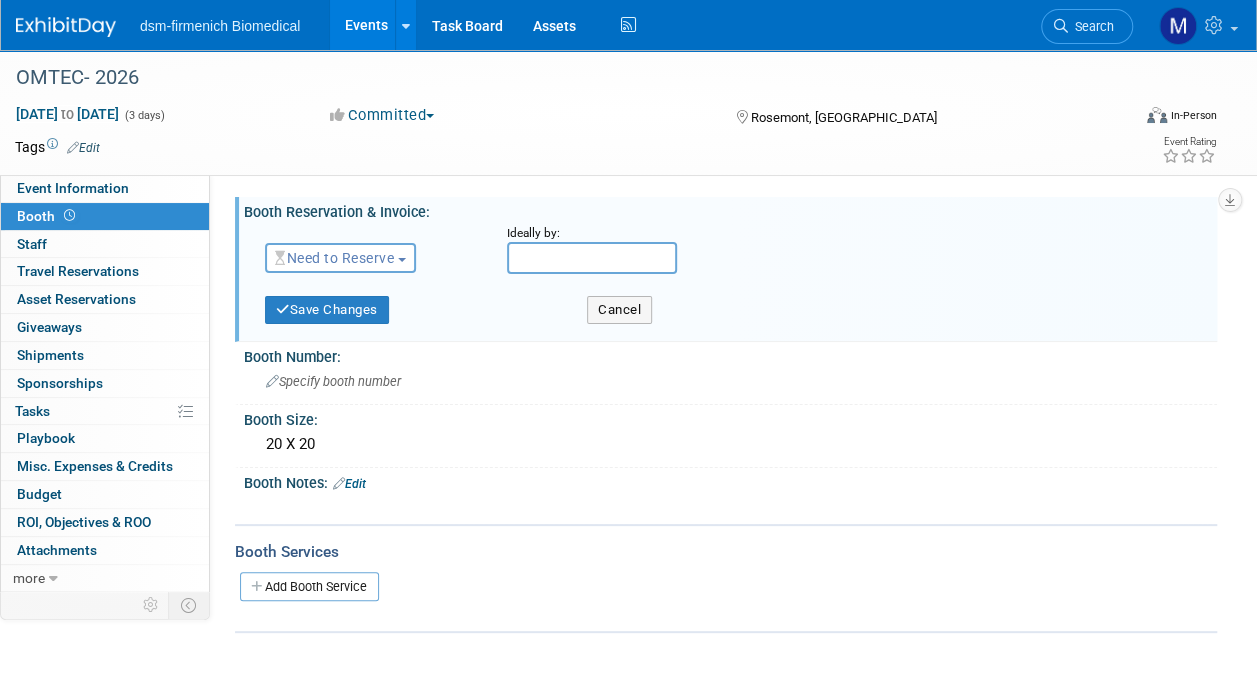 click on "Need to Reserve" at bounding box center [340, 258] 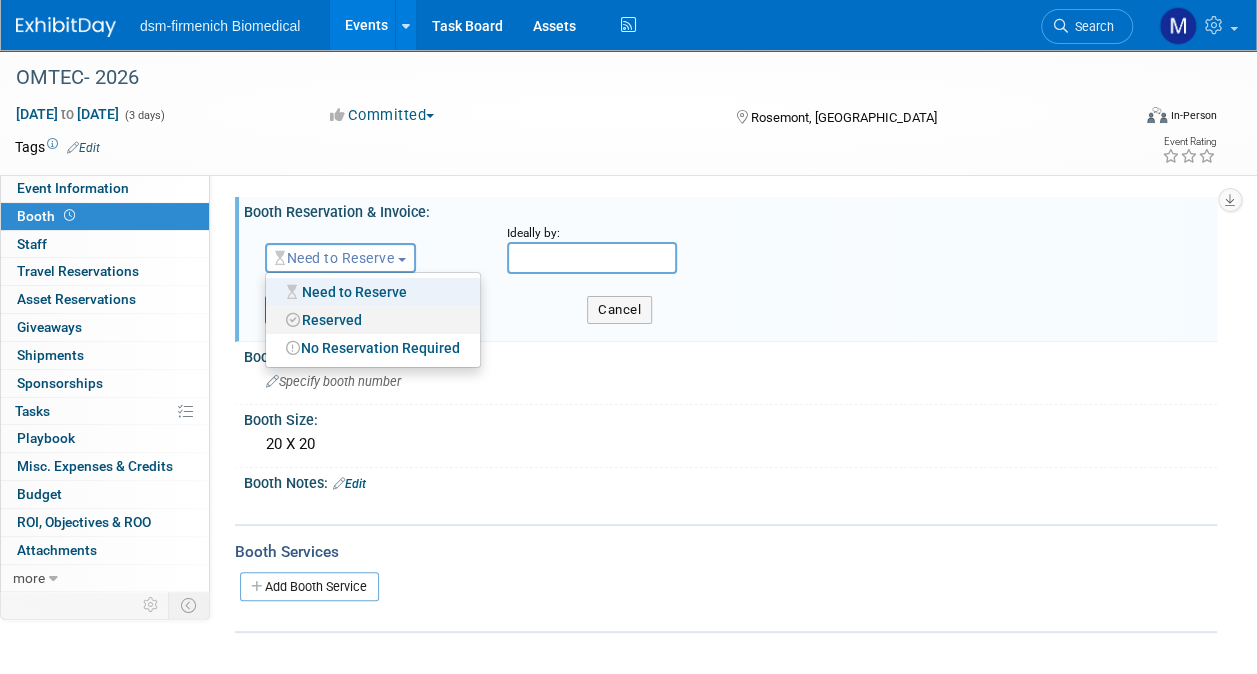 click on "Reserved" at bounding box center (373, 320) 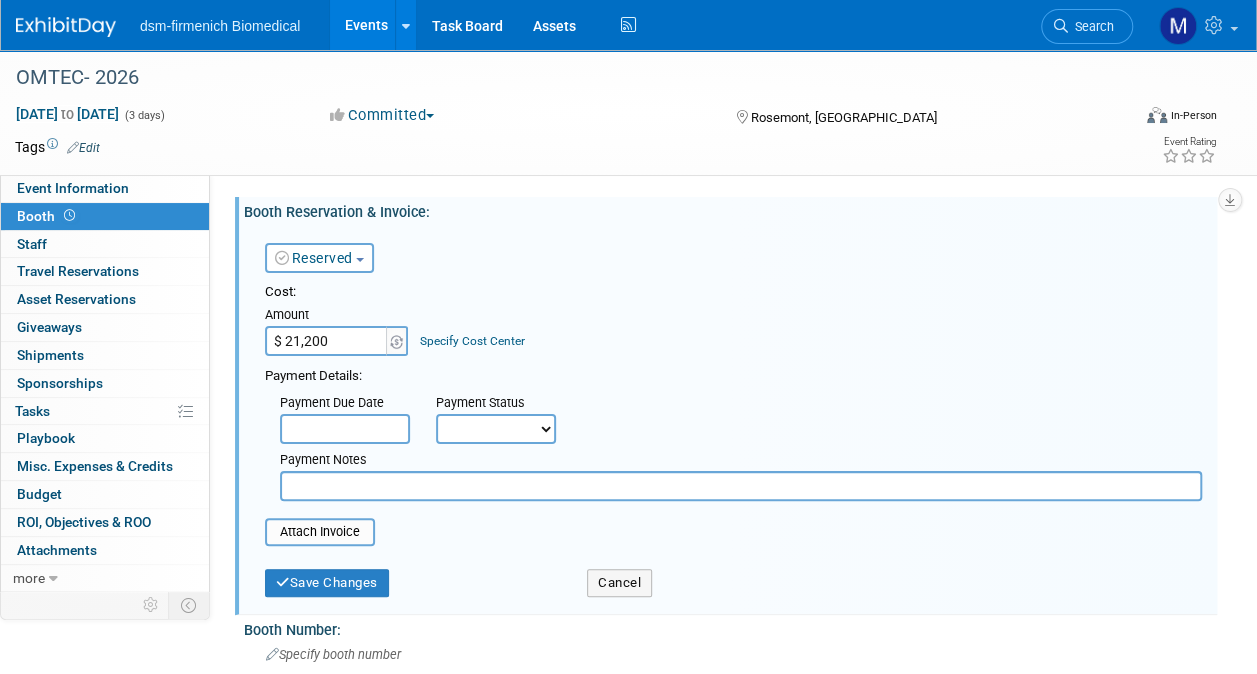 type on "$ 21,200.00" 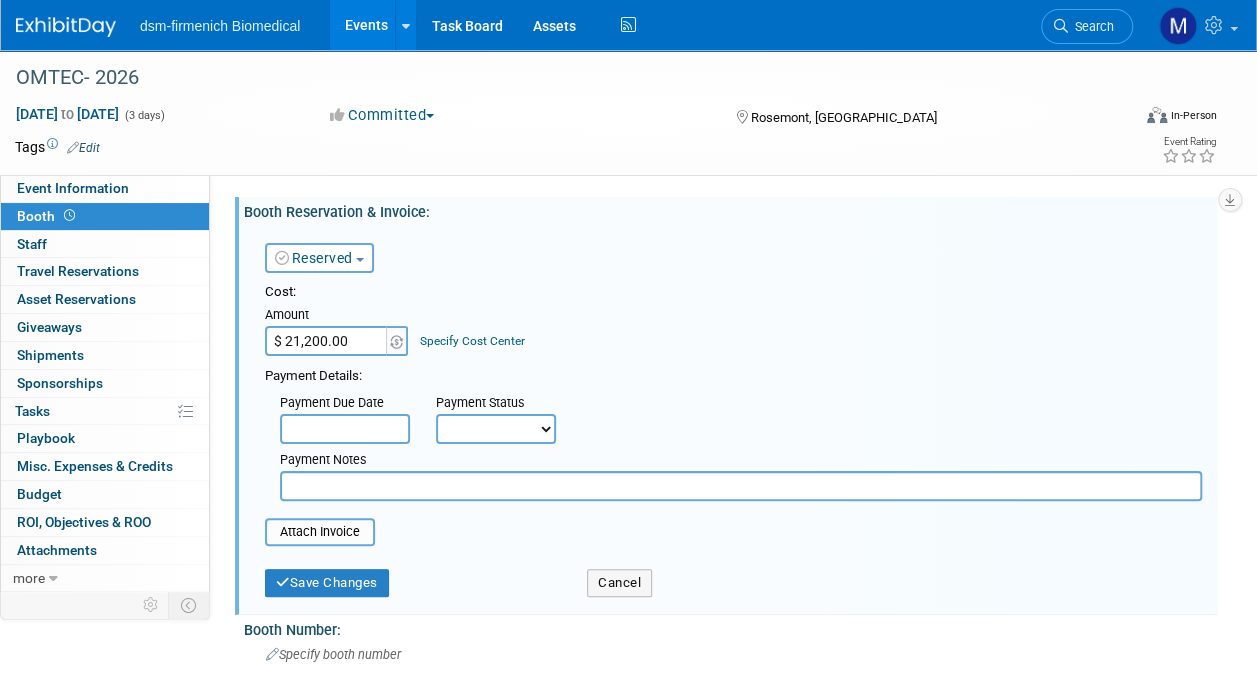 click at bounding box center [345, 429] 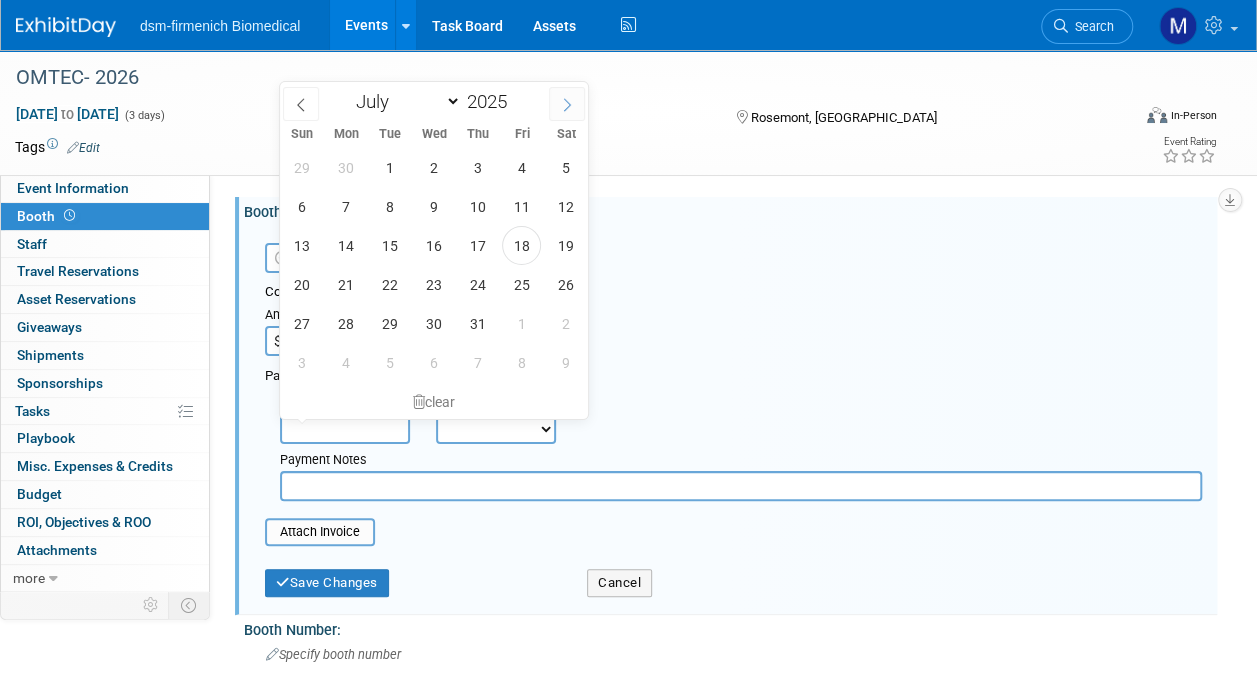click 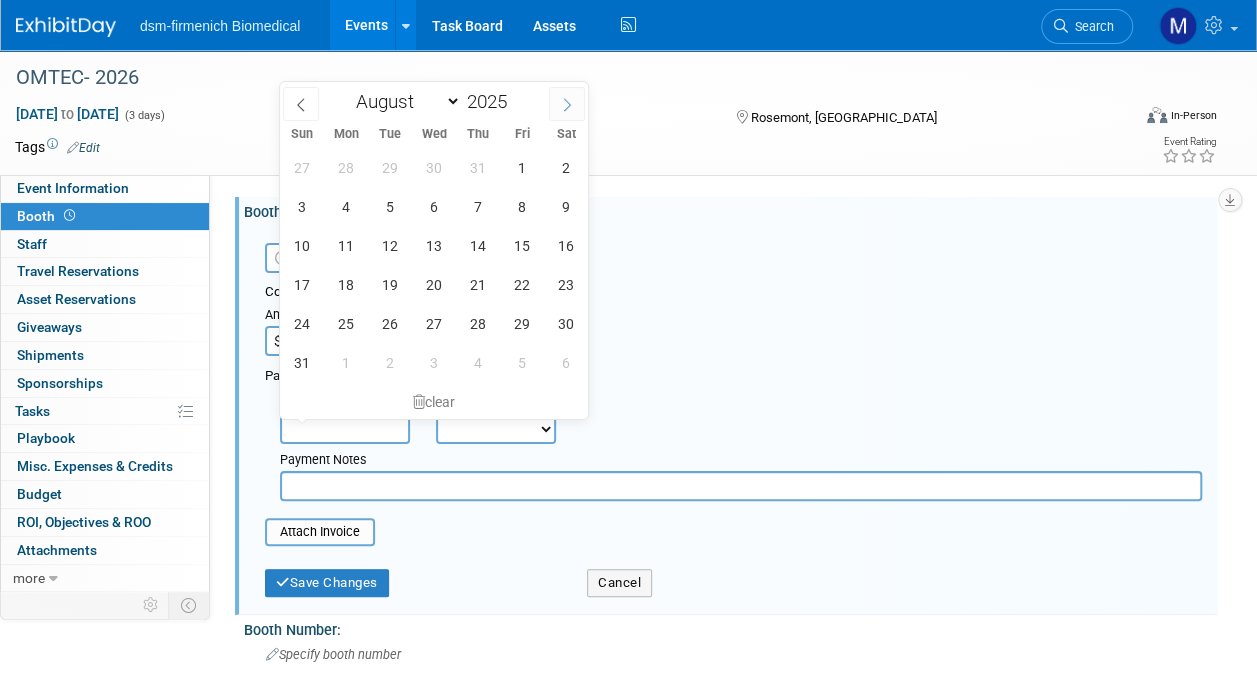 click 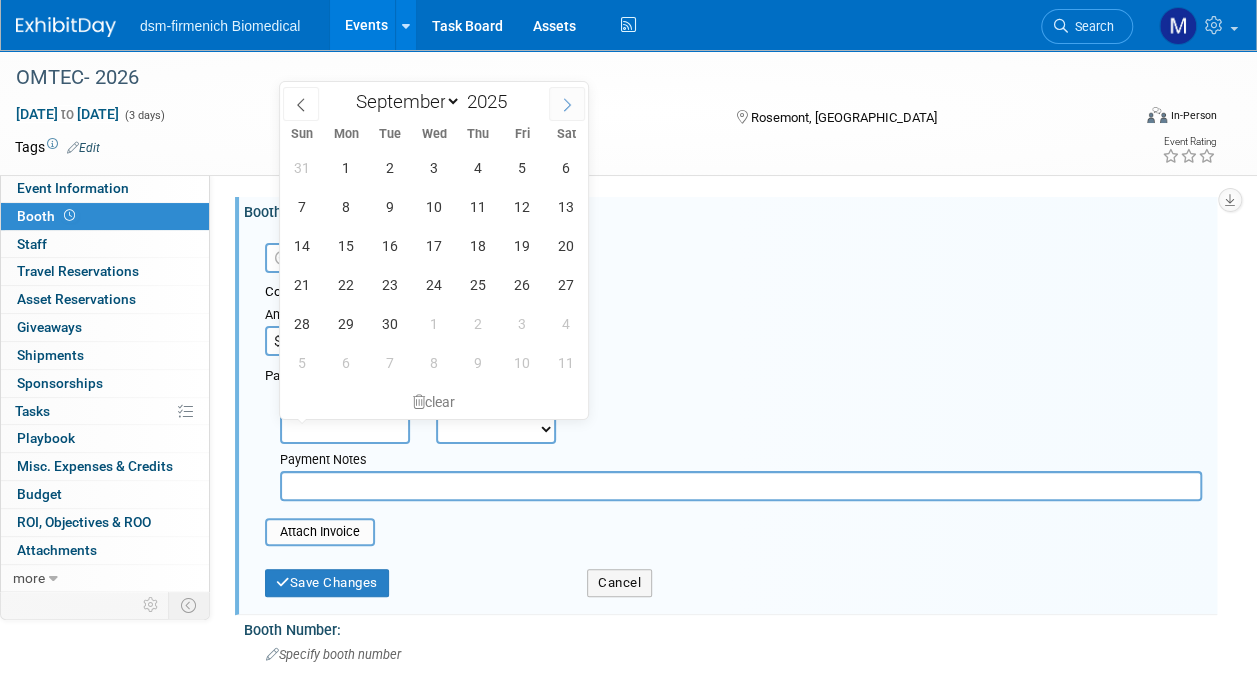 click 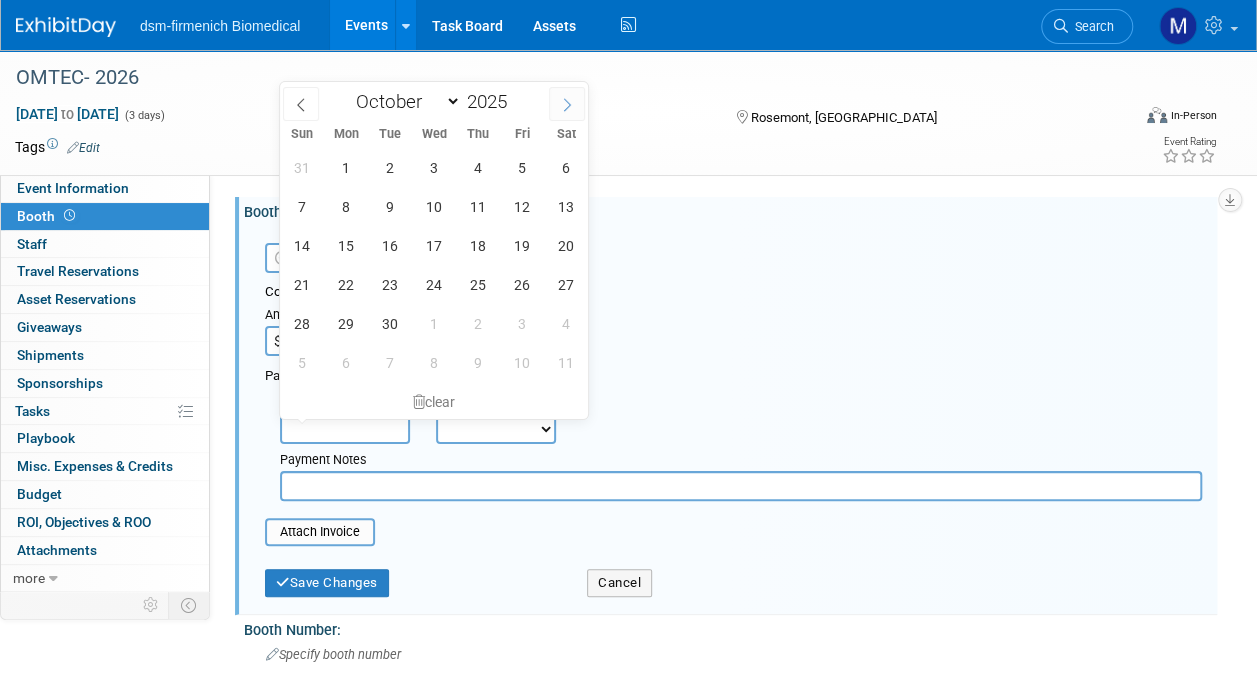 click 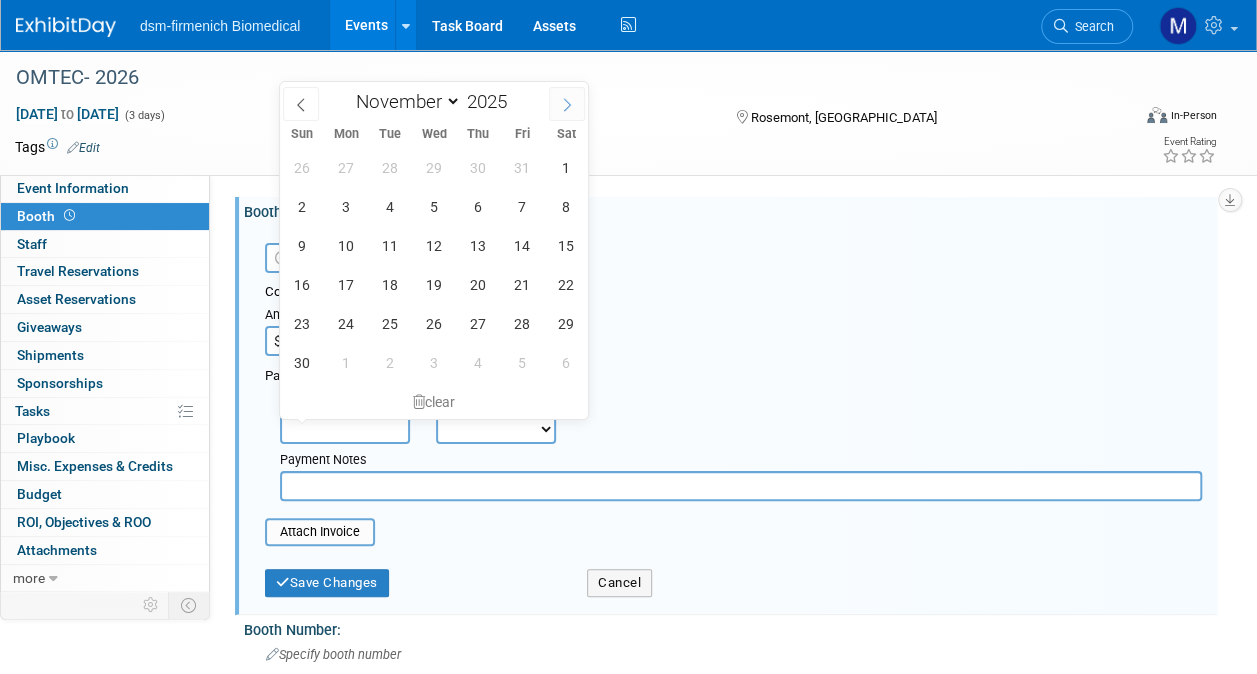 click 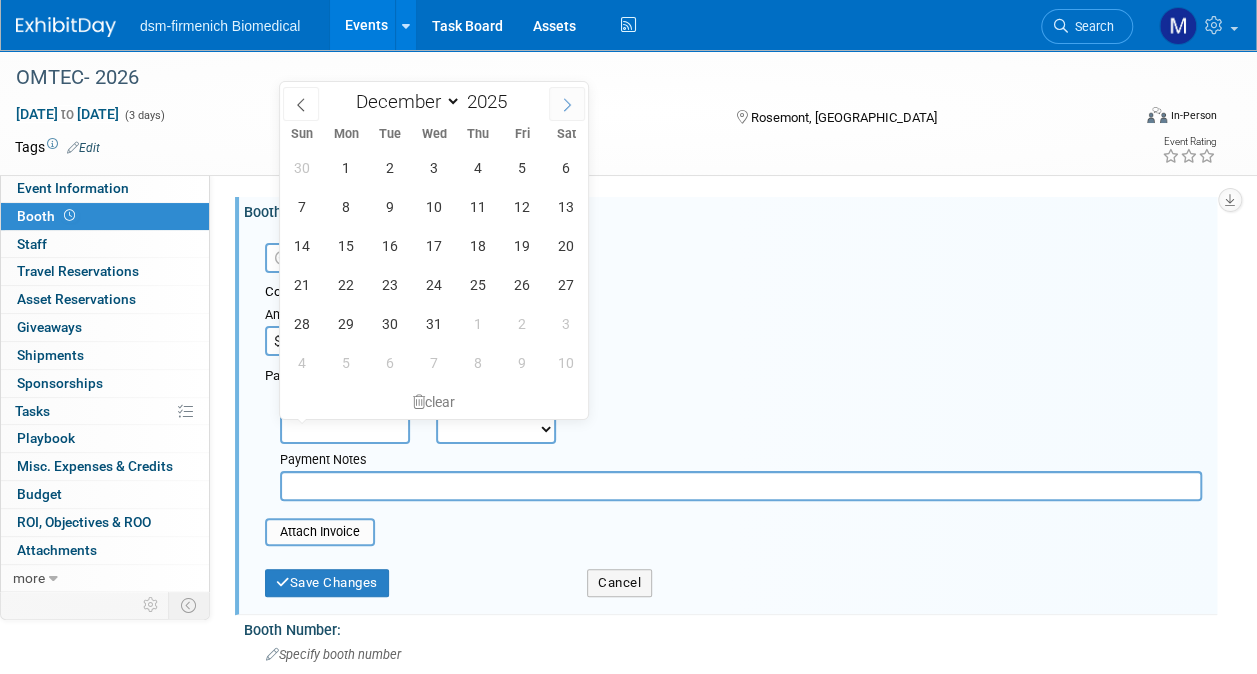 click 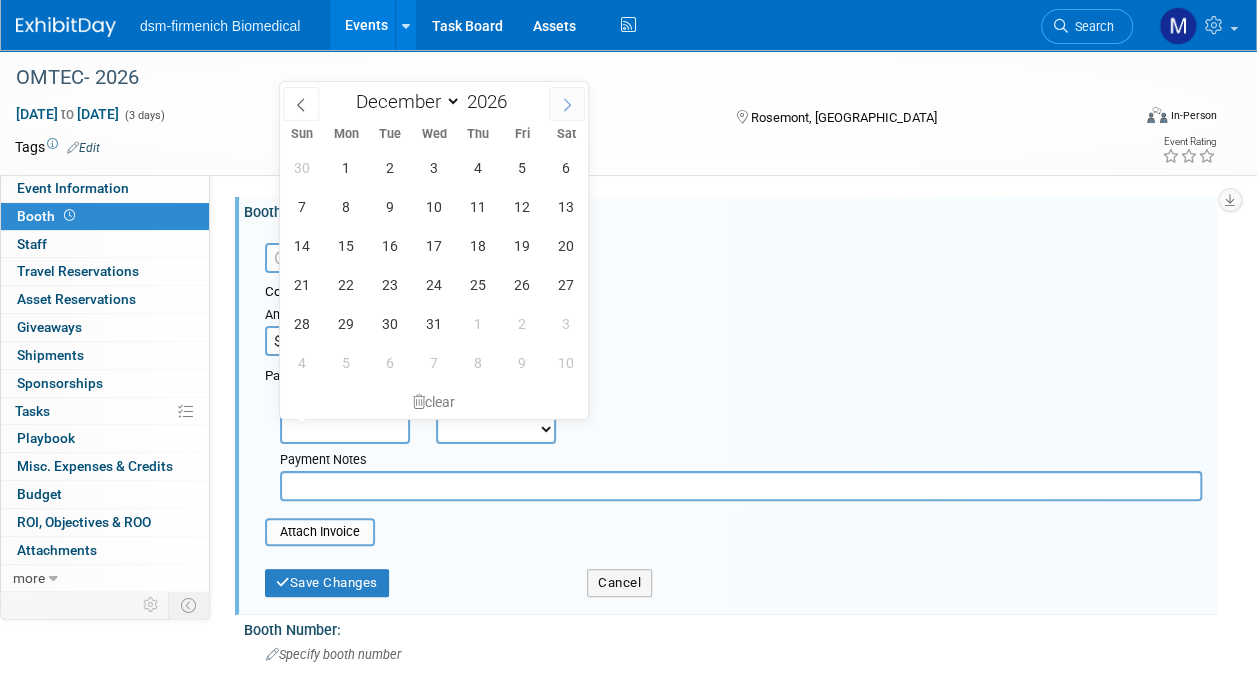 select on "0" 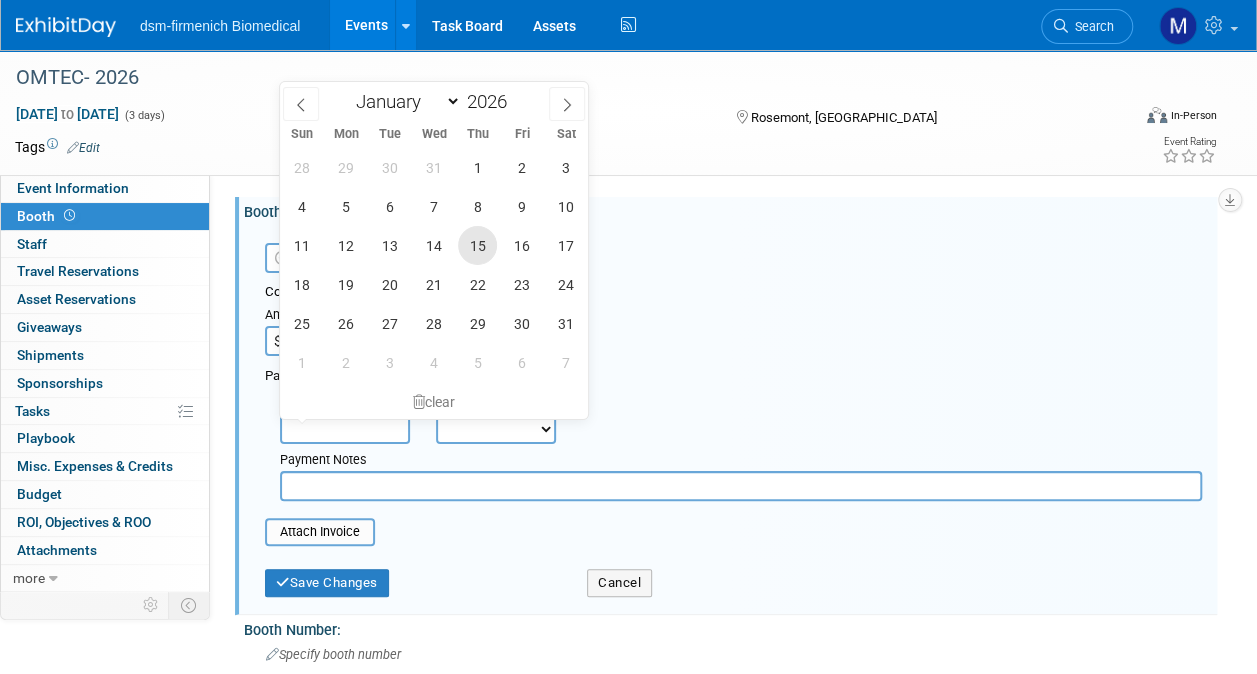 click on "15" at bounding box center [477, 245] 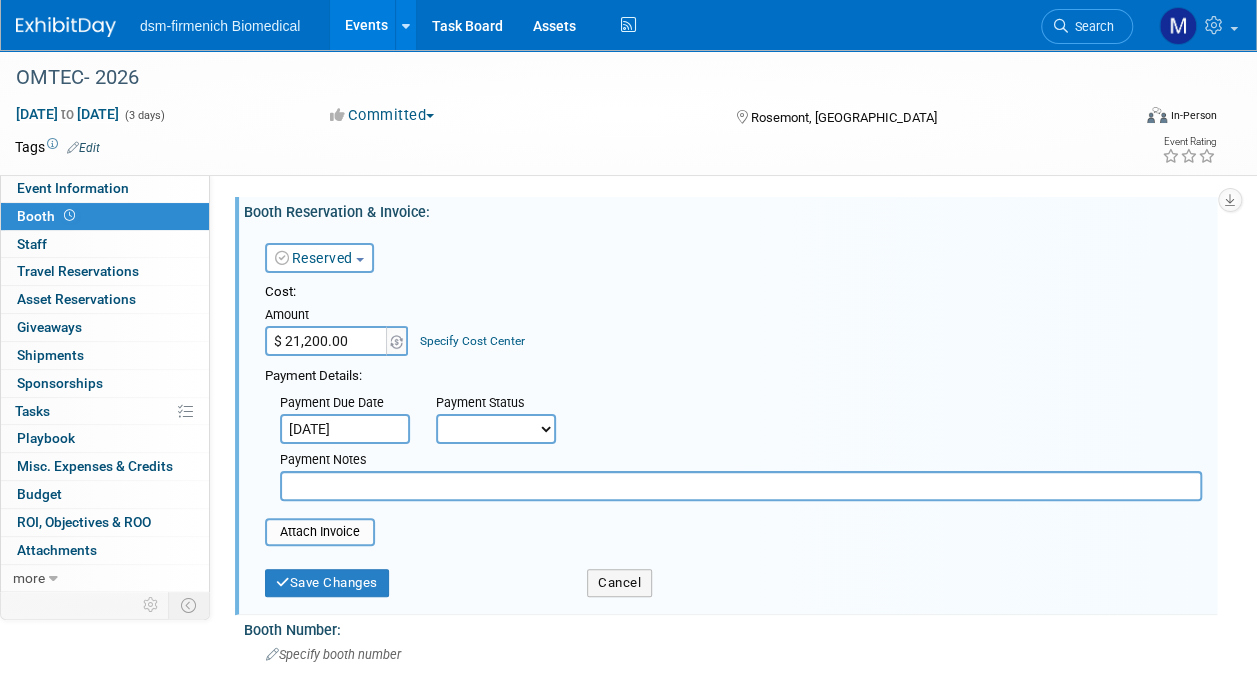 click on "Not Paid Yet
Partially Paid
Paid in Full" at bounding box center [496, 429] 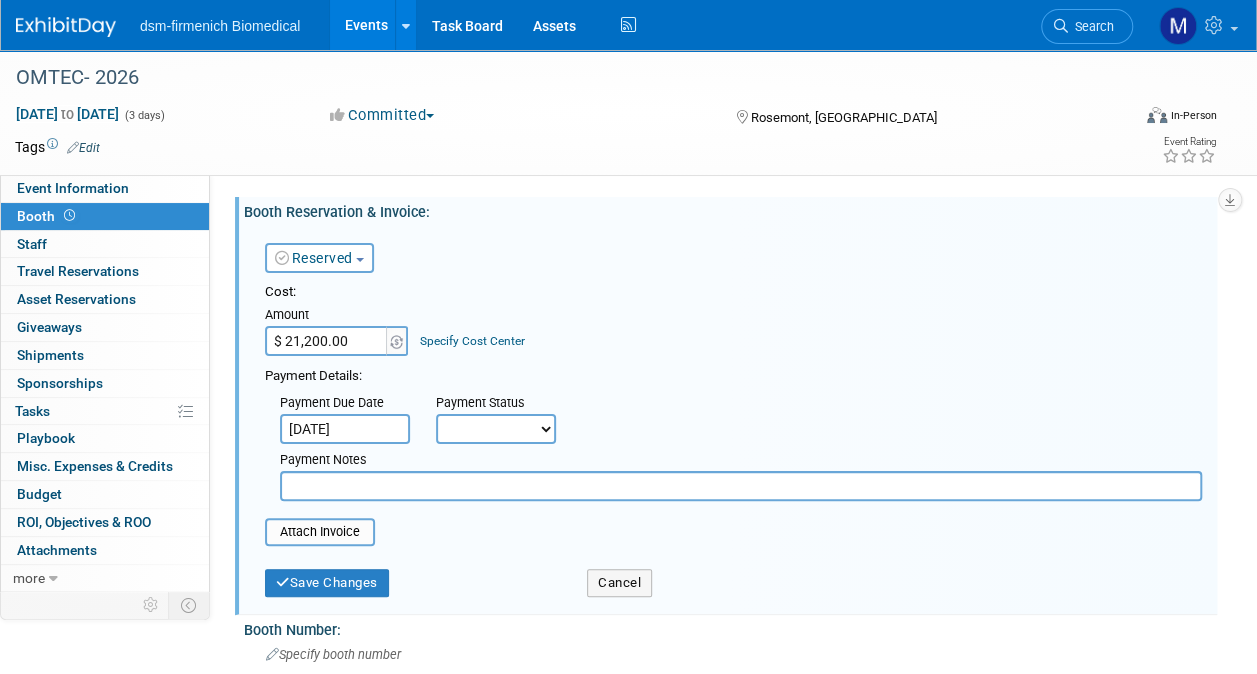 select on "3" 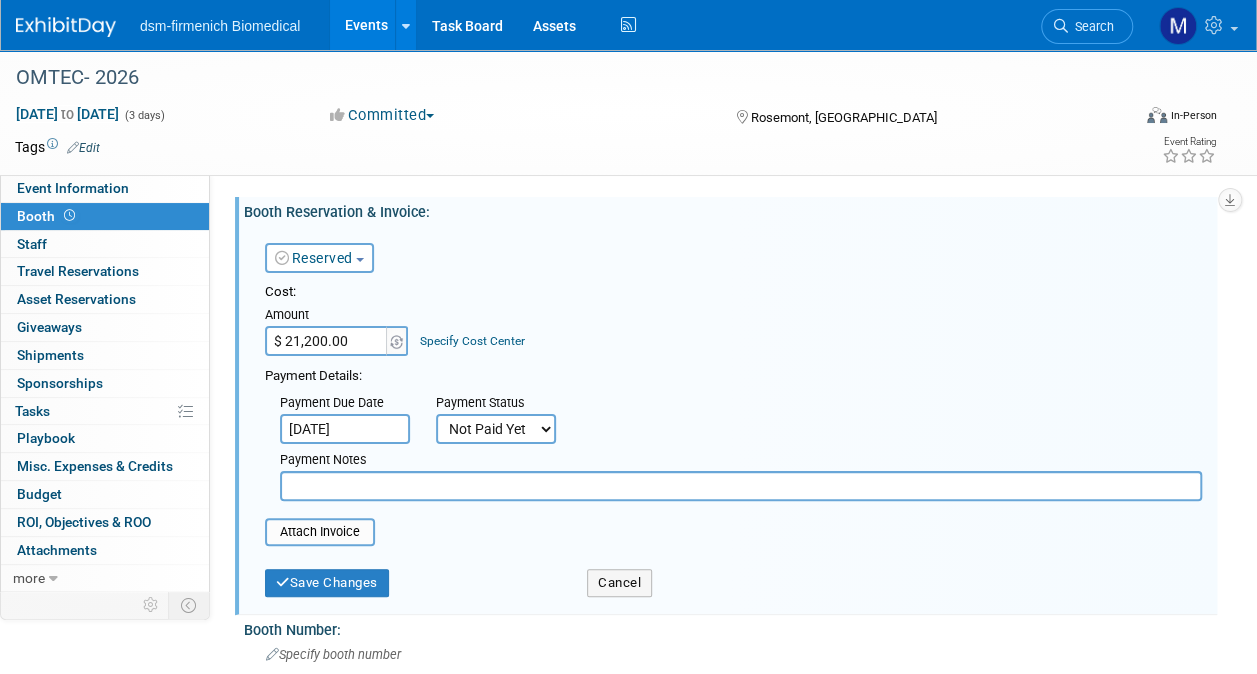click on "Not Paid Yet
Partially Paid
Paid in Full" at bounding box center [496, 429] 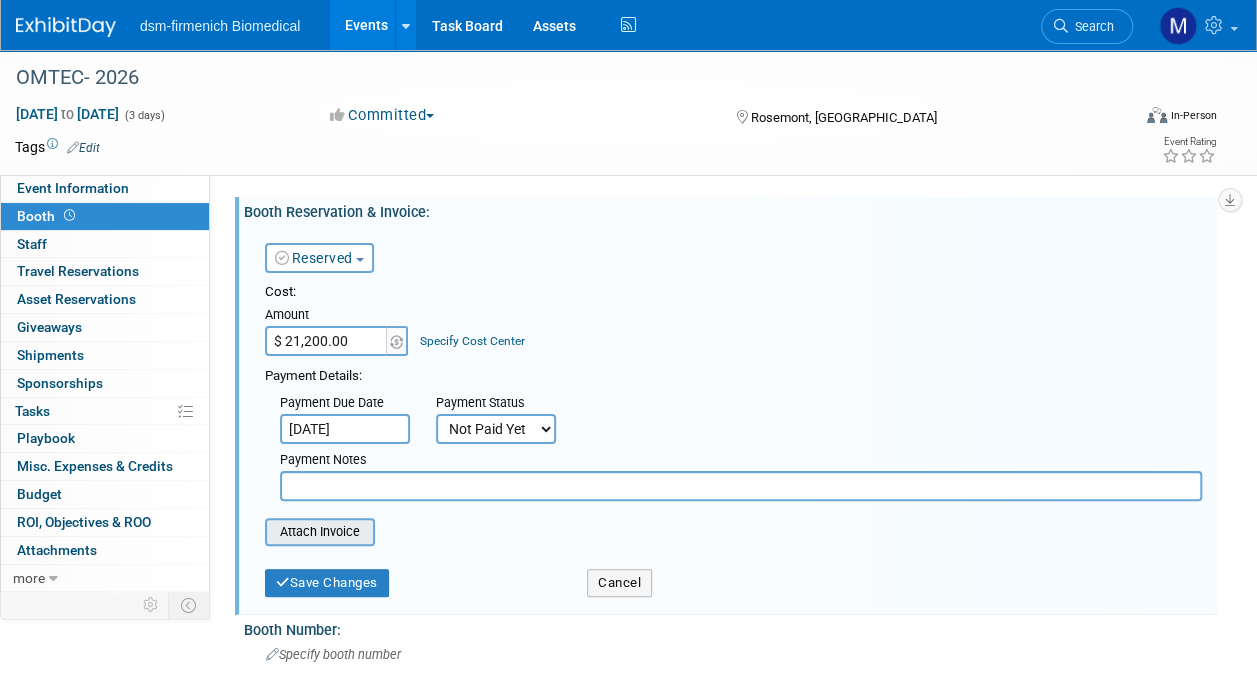 click at bounding box center [254, 532] 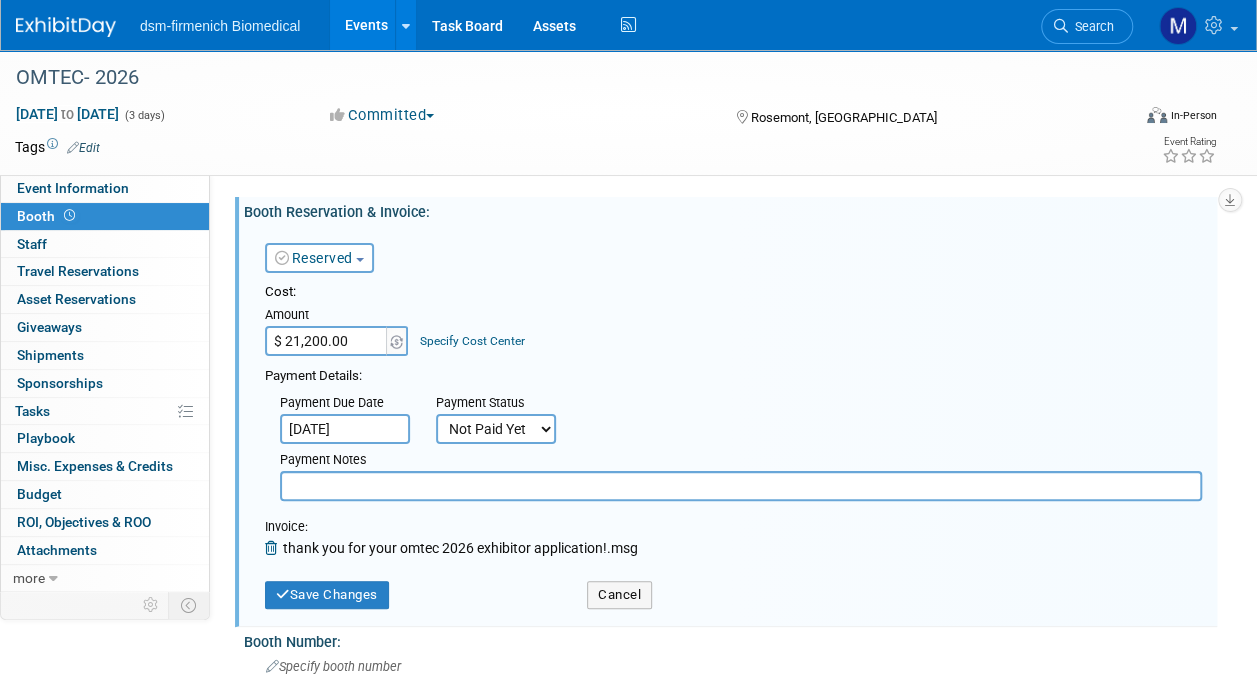 click on "Save Changes" at bounding box center [411, 588] 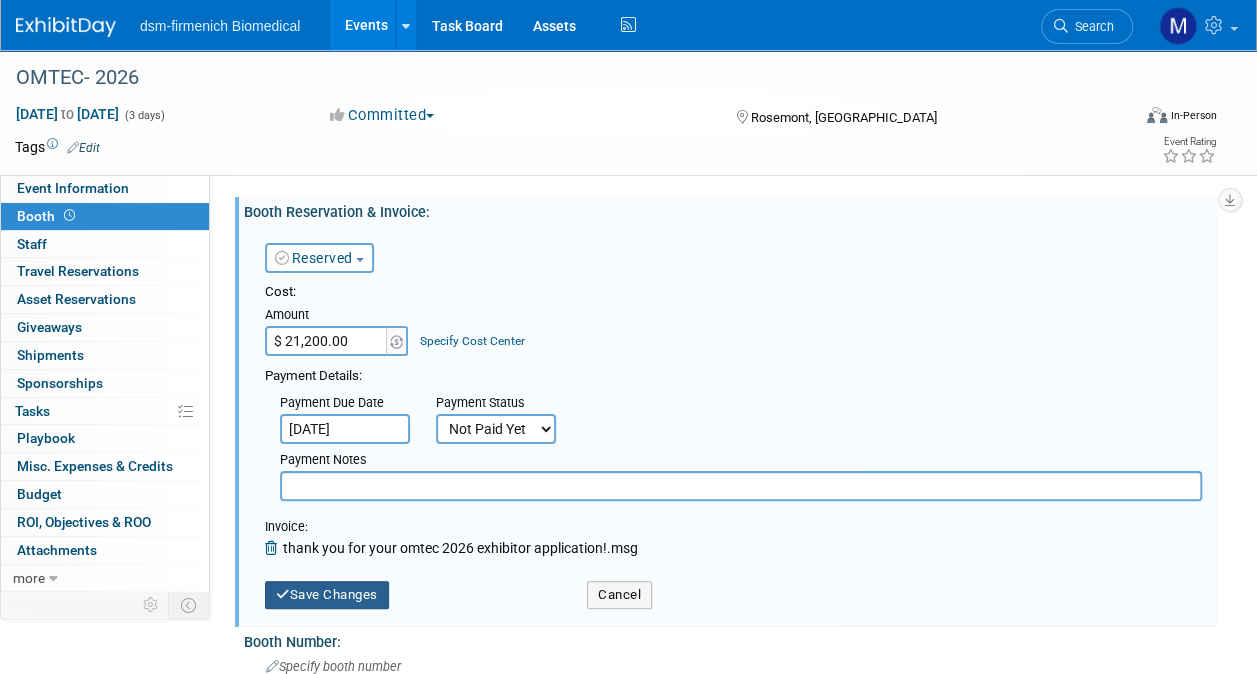 click on "Save Changes" at bounding box center [327, 595] 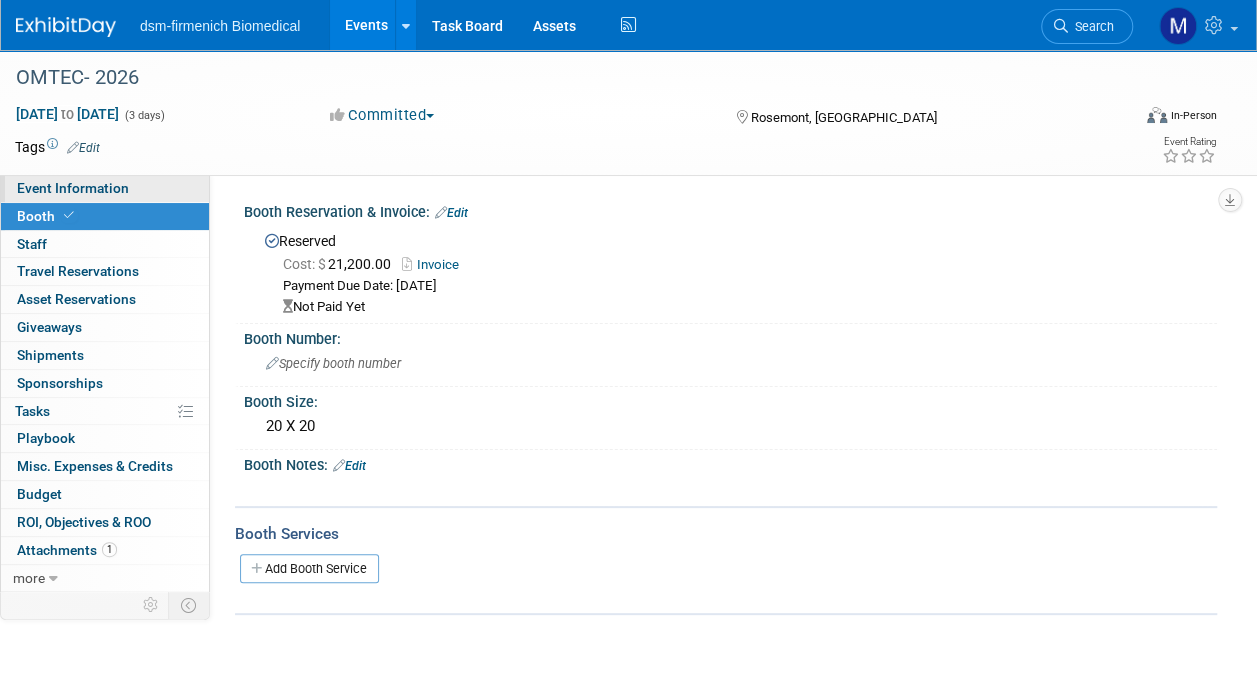 click on "Event Information" at bounding box center (105, 188) 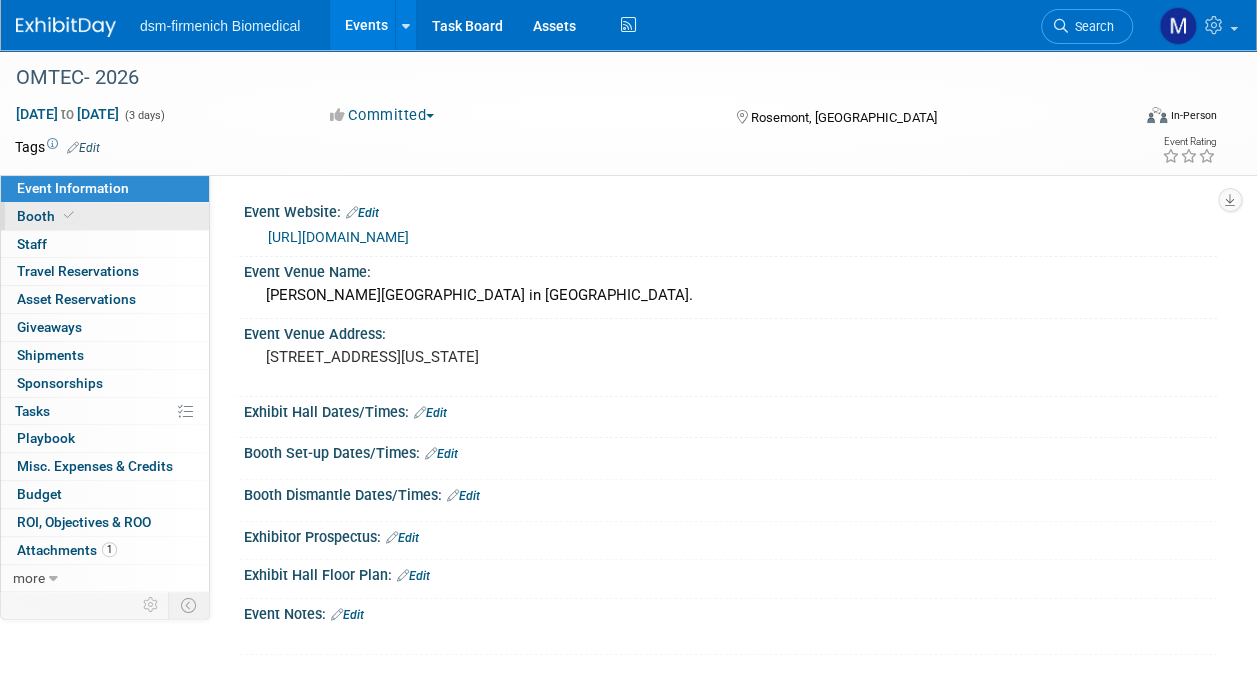 click at bounding box center (69, 215) 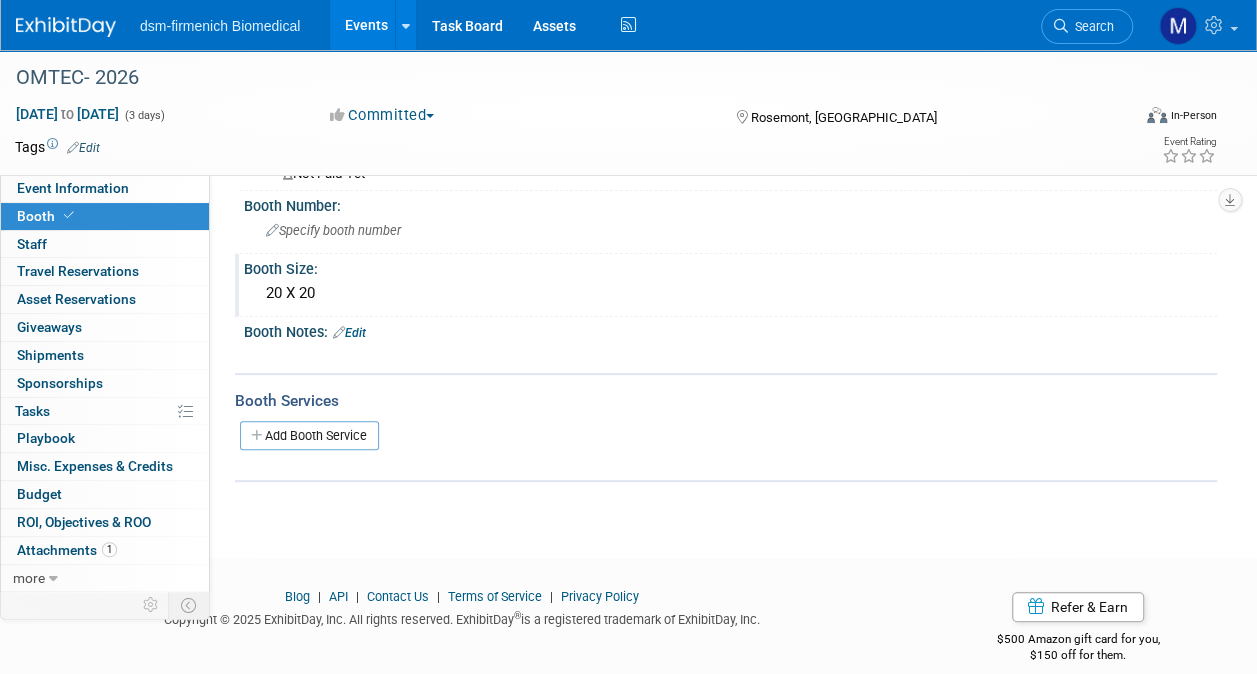 scroll, scrollTop: 154, scrollLeft: 0, axis: vertical 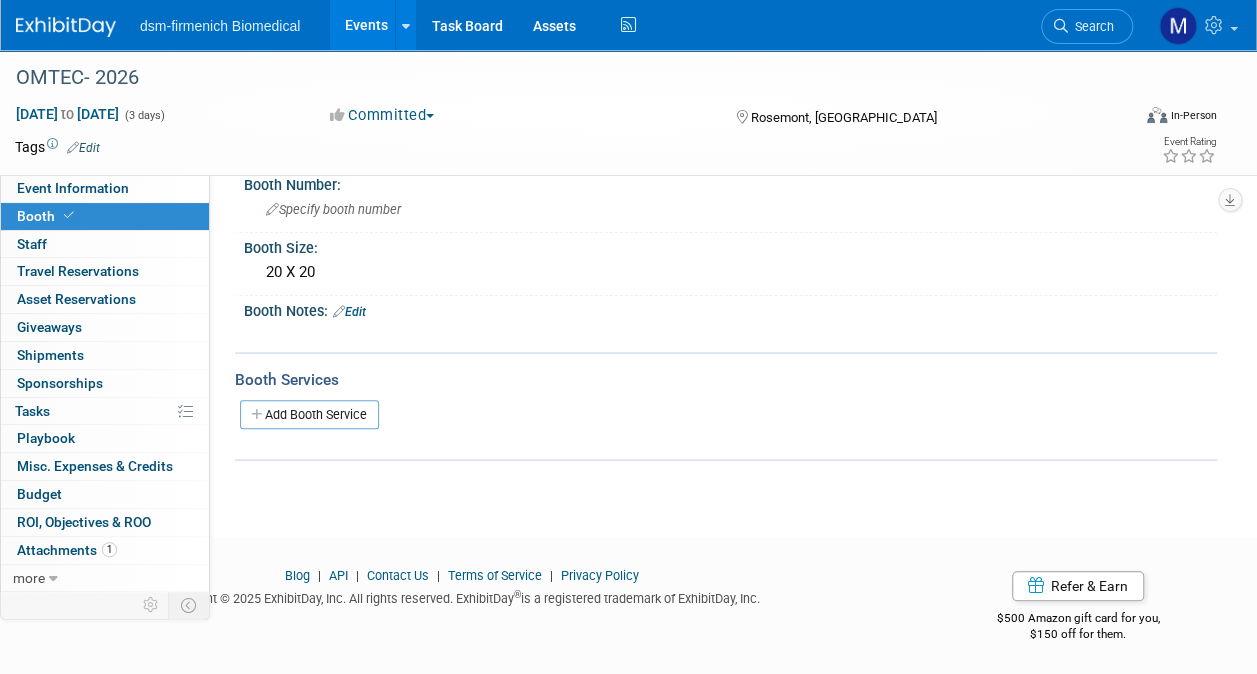 click on "Edit" at bounding box center (349, 312) 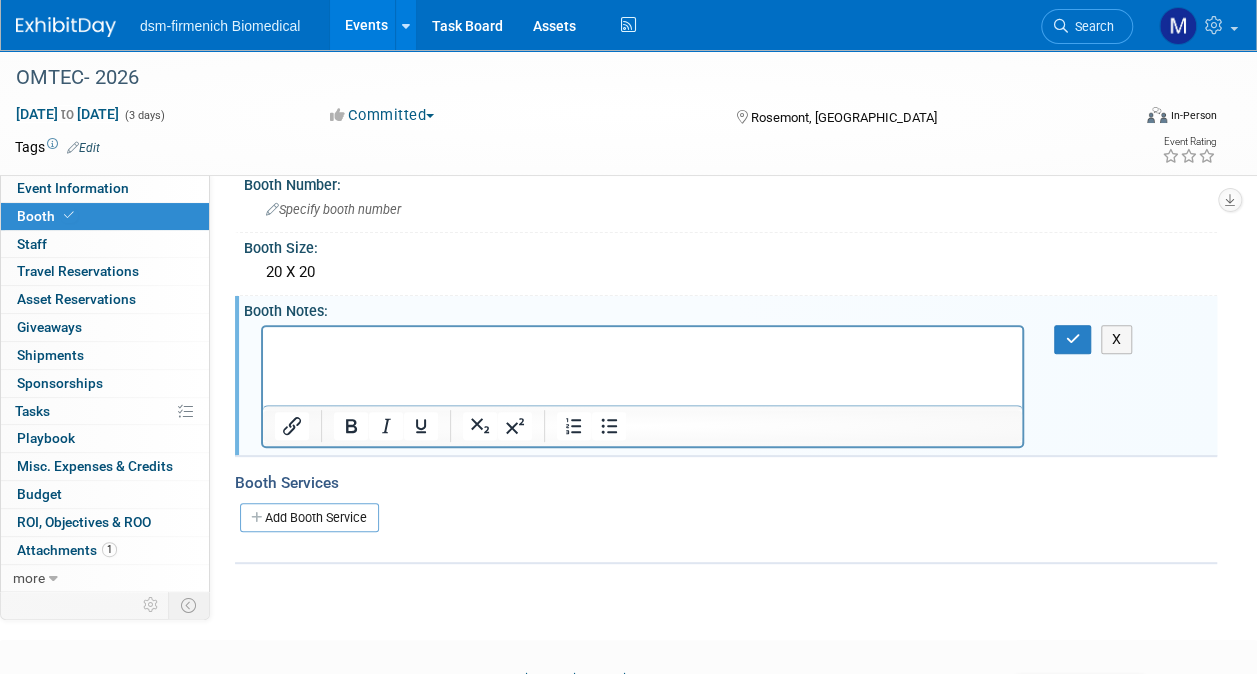 scroll, scrollTop: 0, scrollLeft: 0, axis: both 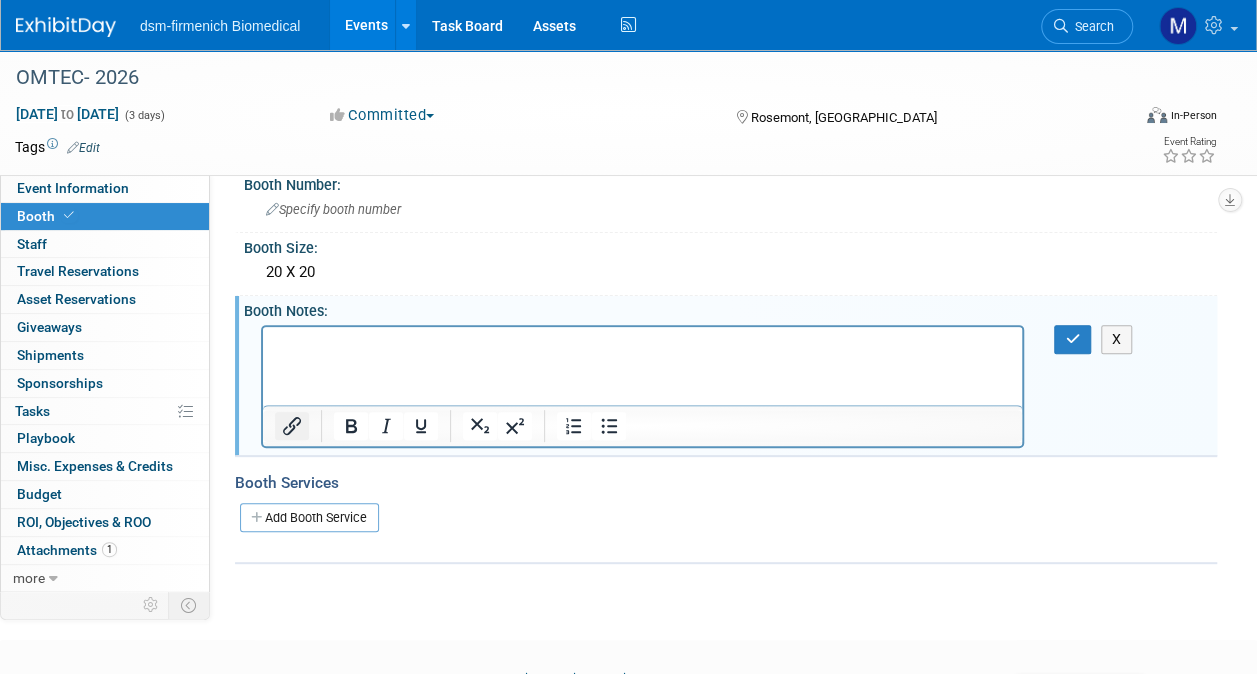 click 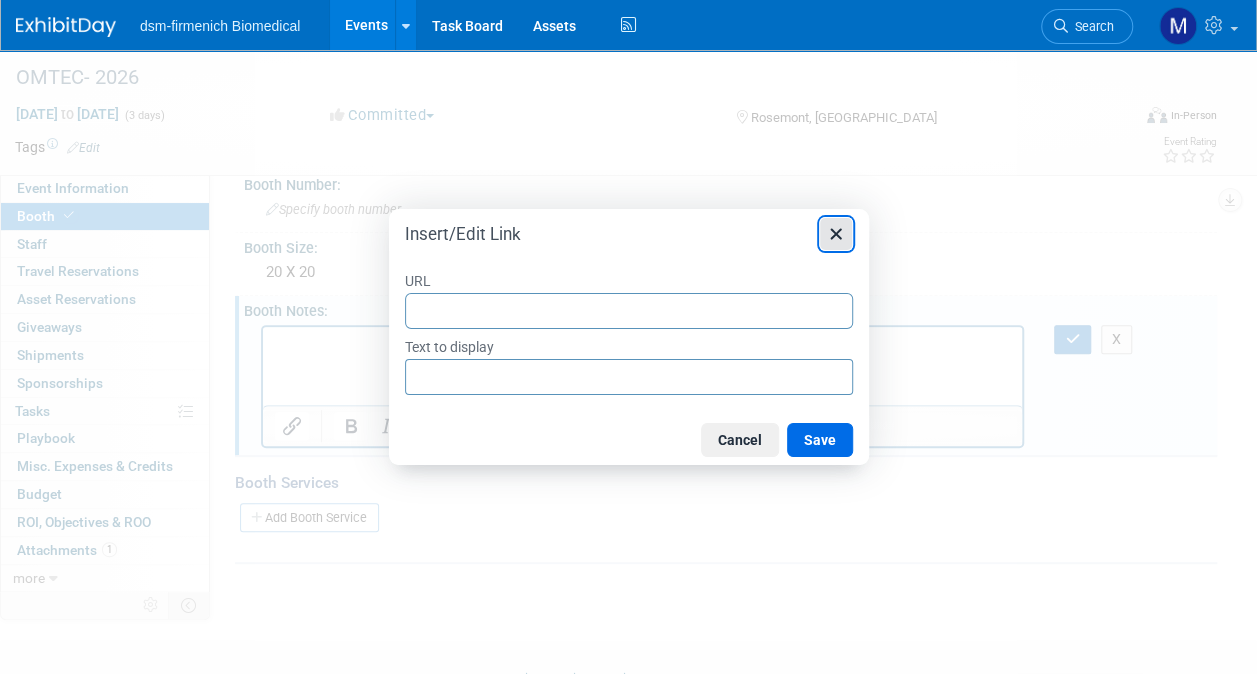 click 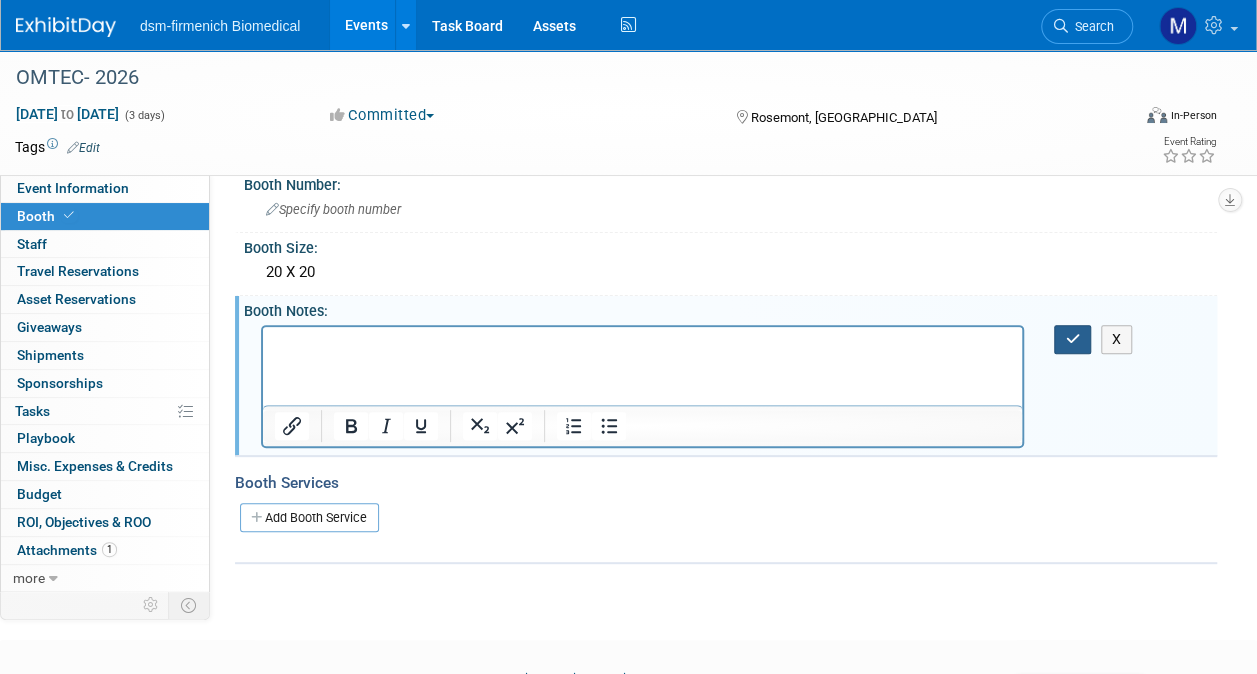 click at bounding box center (1072, 339) 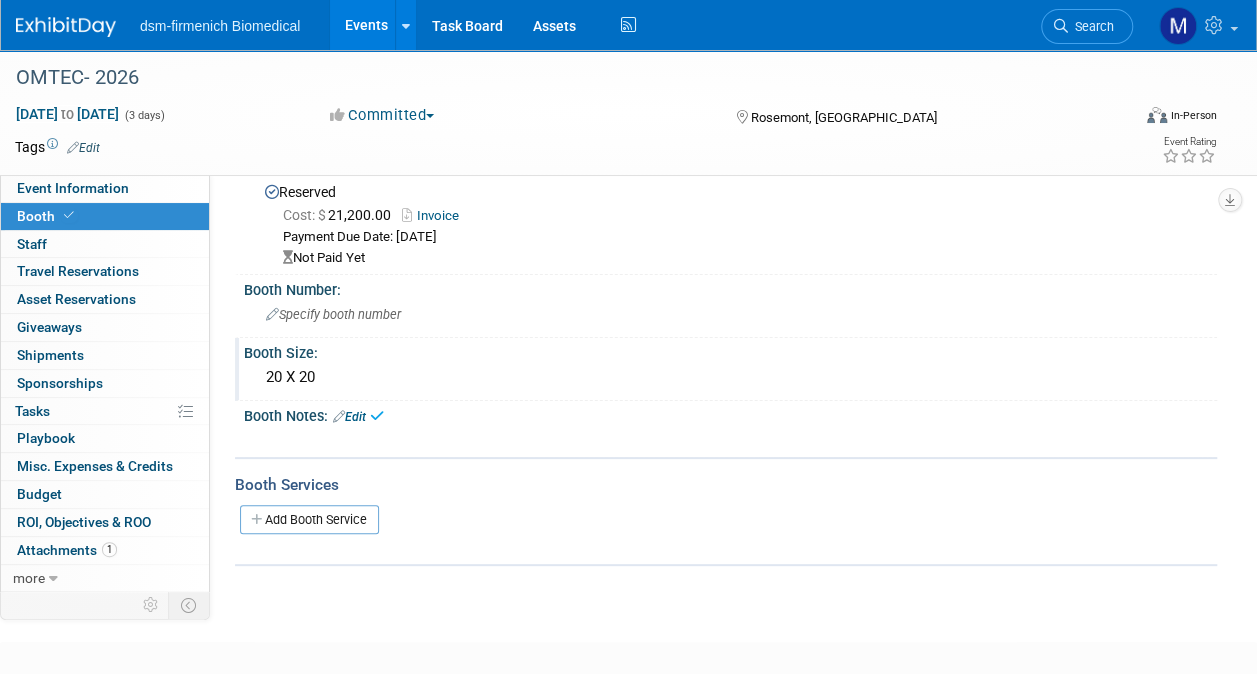 scroll, scrollTop: 0, scrollLeft: 0, axis: both 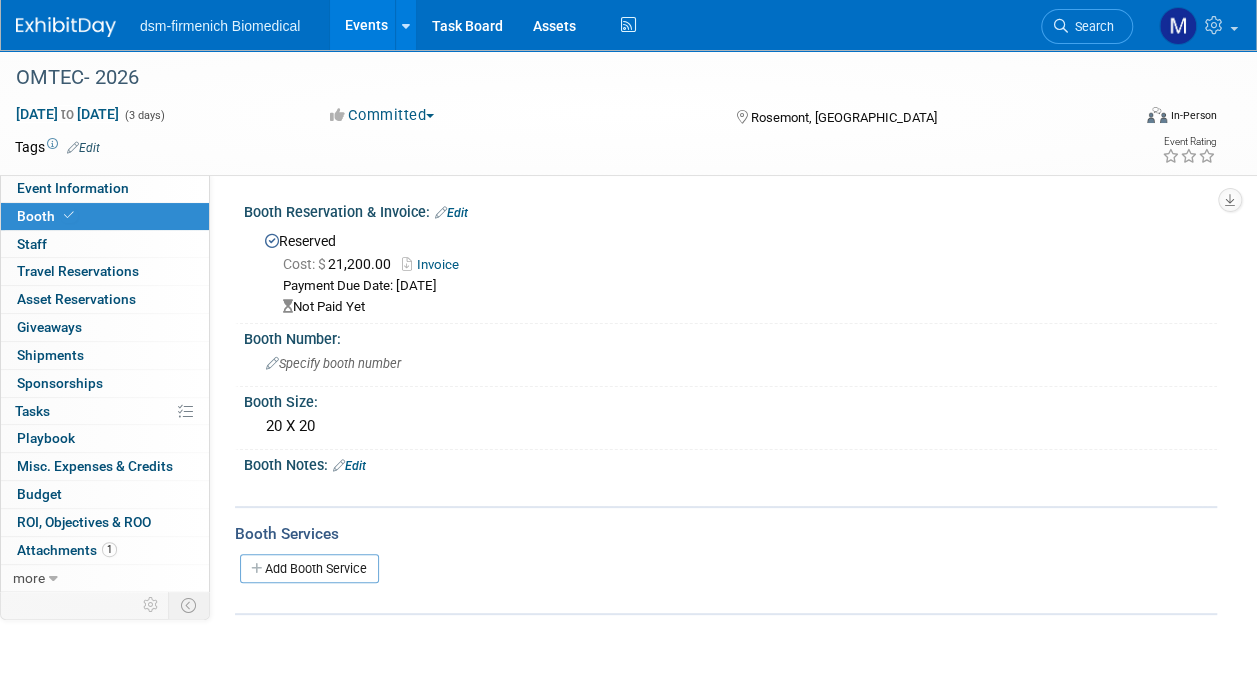 click on "Invoice" at bounding box center [435, 264] 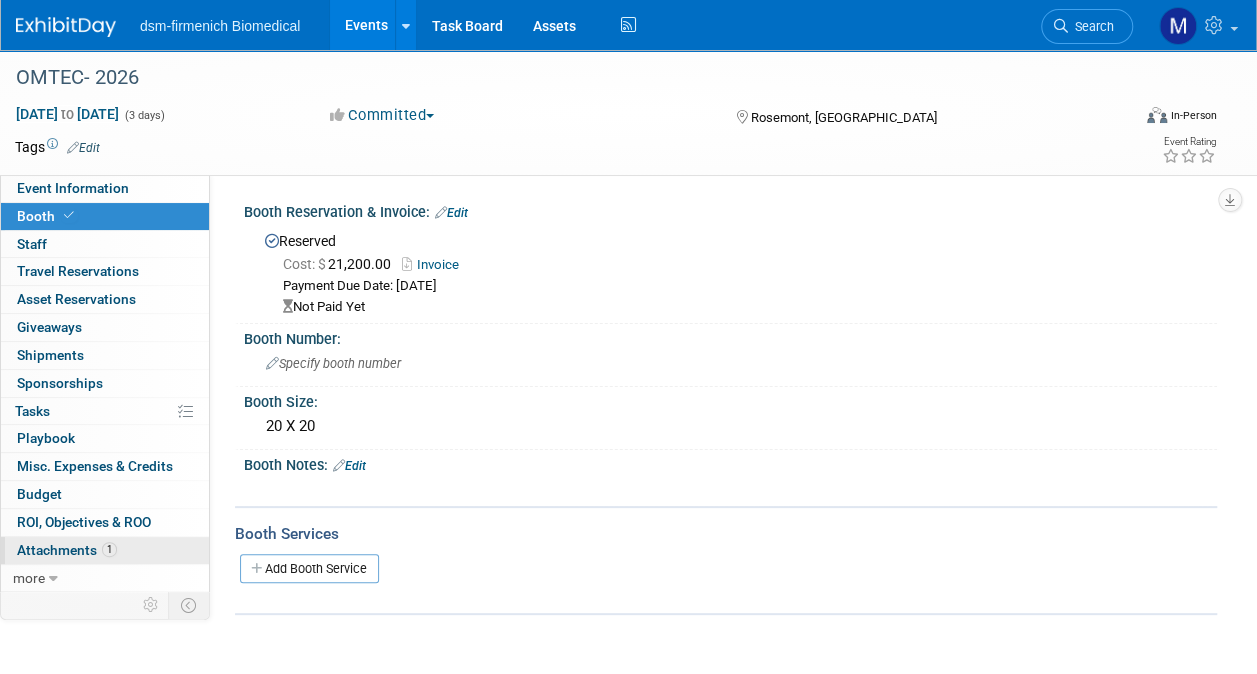 click on "Attachments 1" at bounding box center [67, 550] 